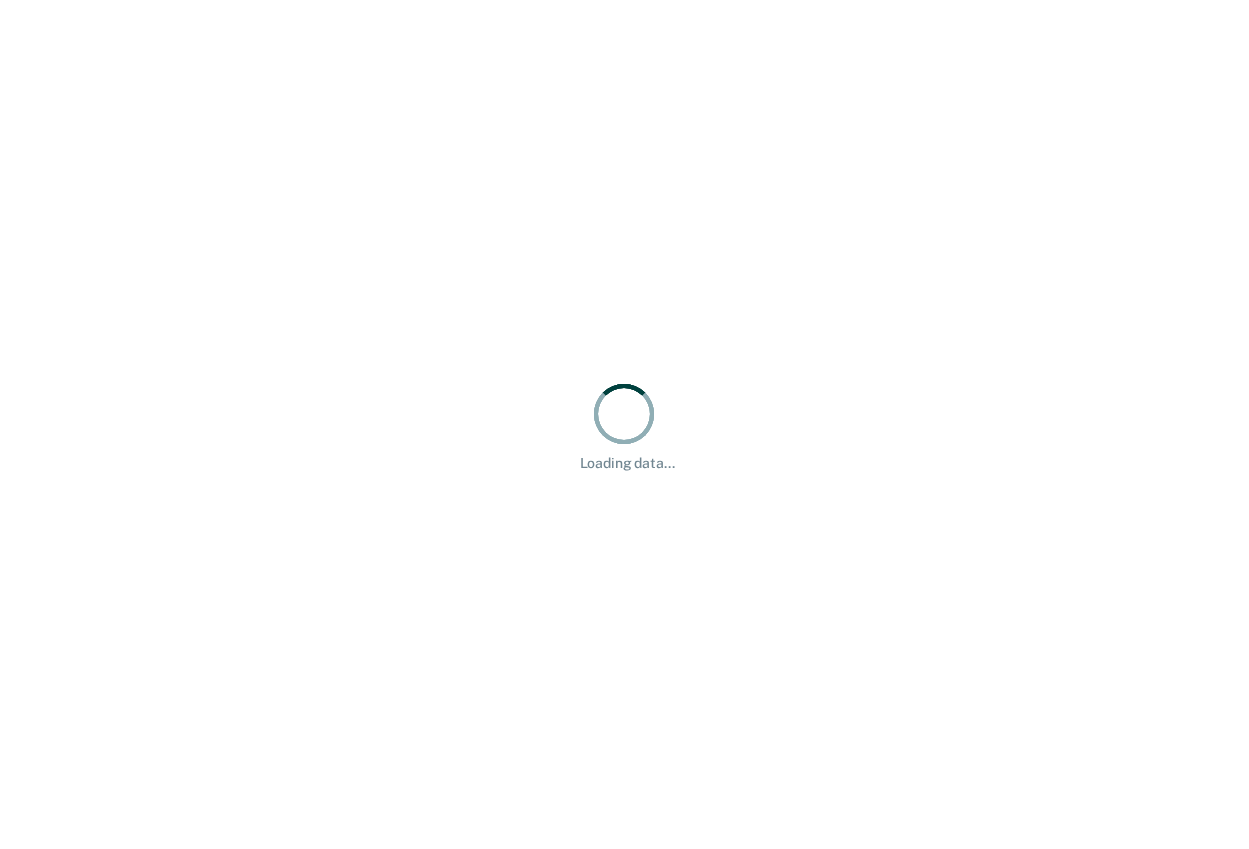 scroll, scrollTop: 0, scrollLeft: 0, axis: both 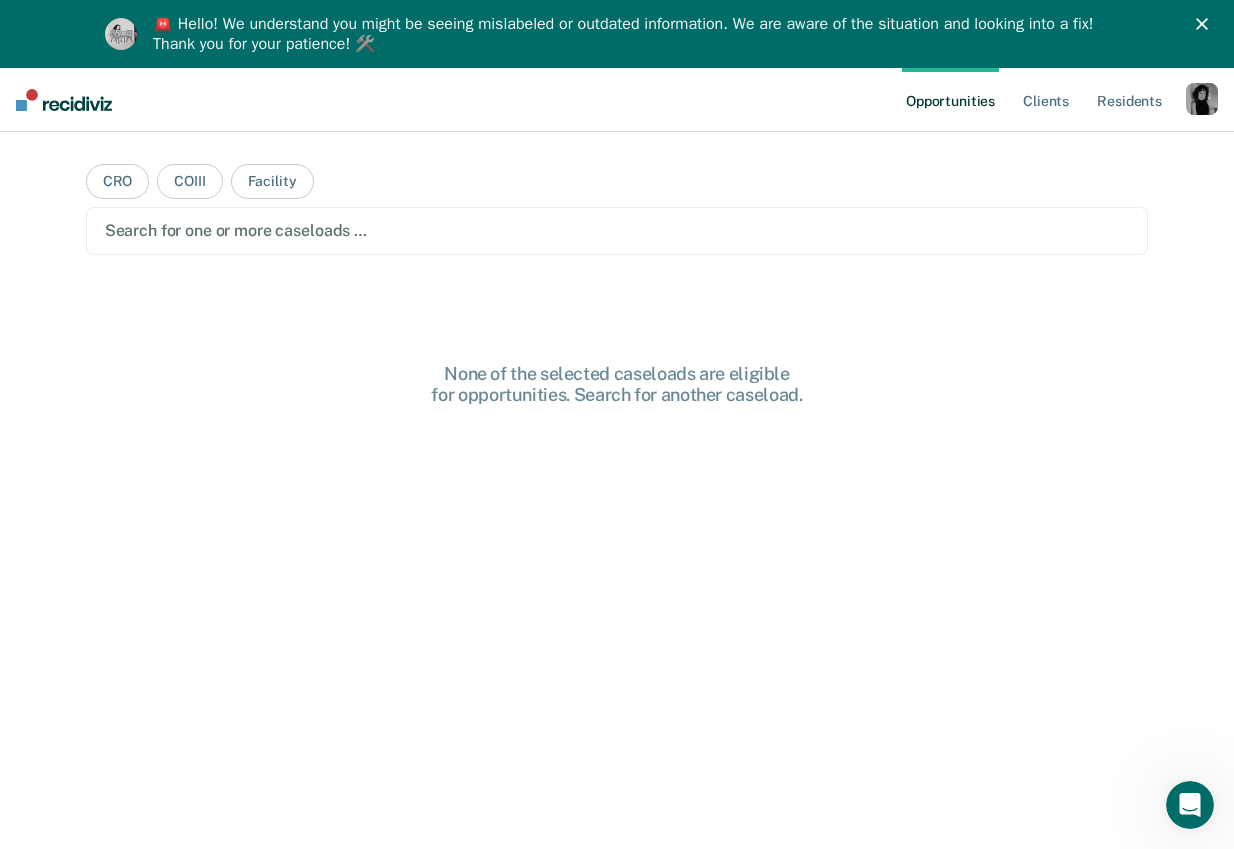 click at bounding box center [1206, 24] 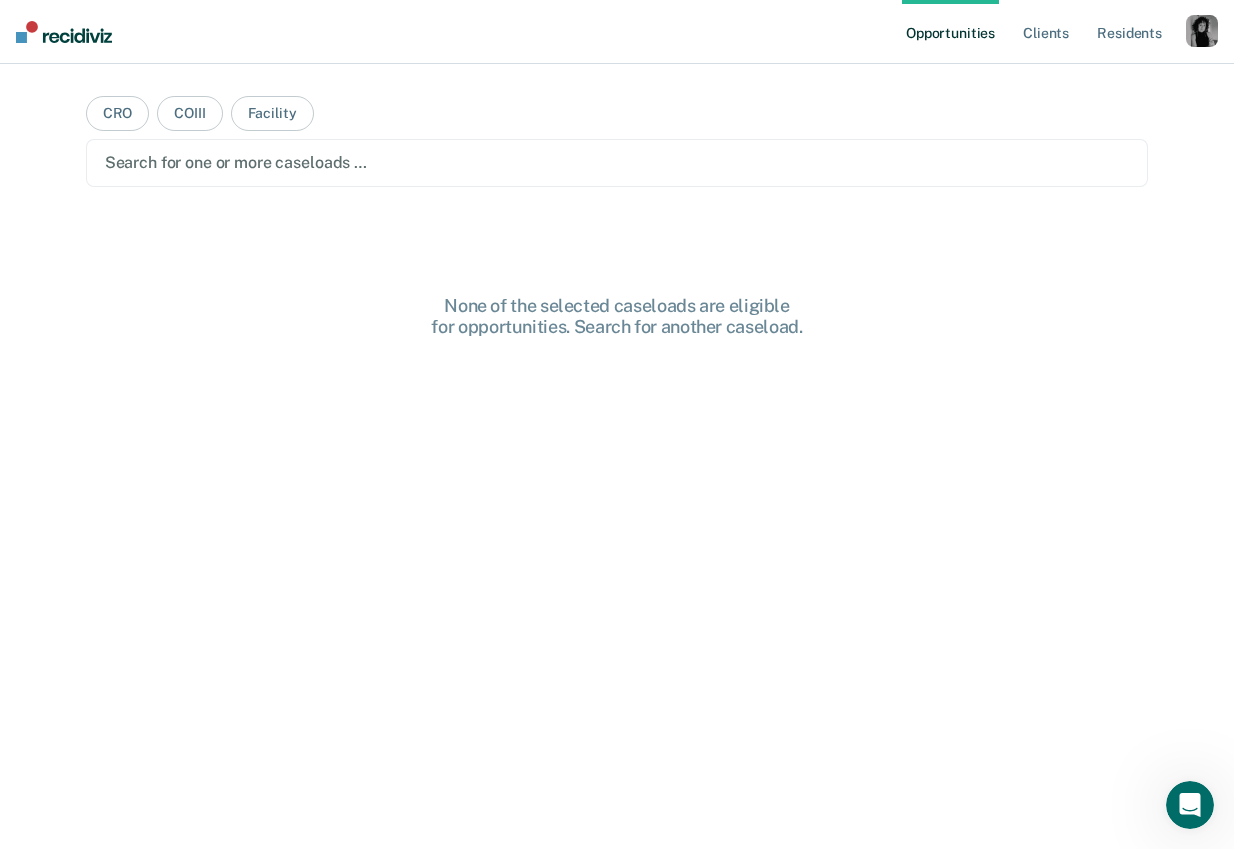 click at bounding box center (1202, 31) 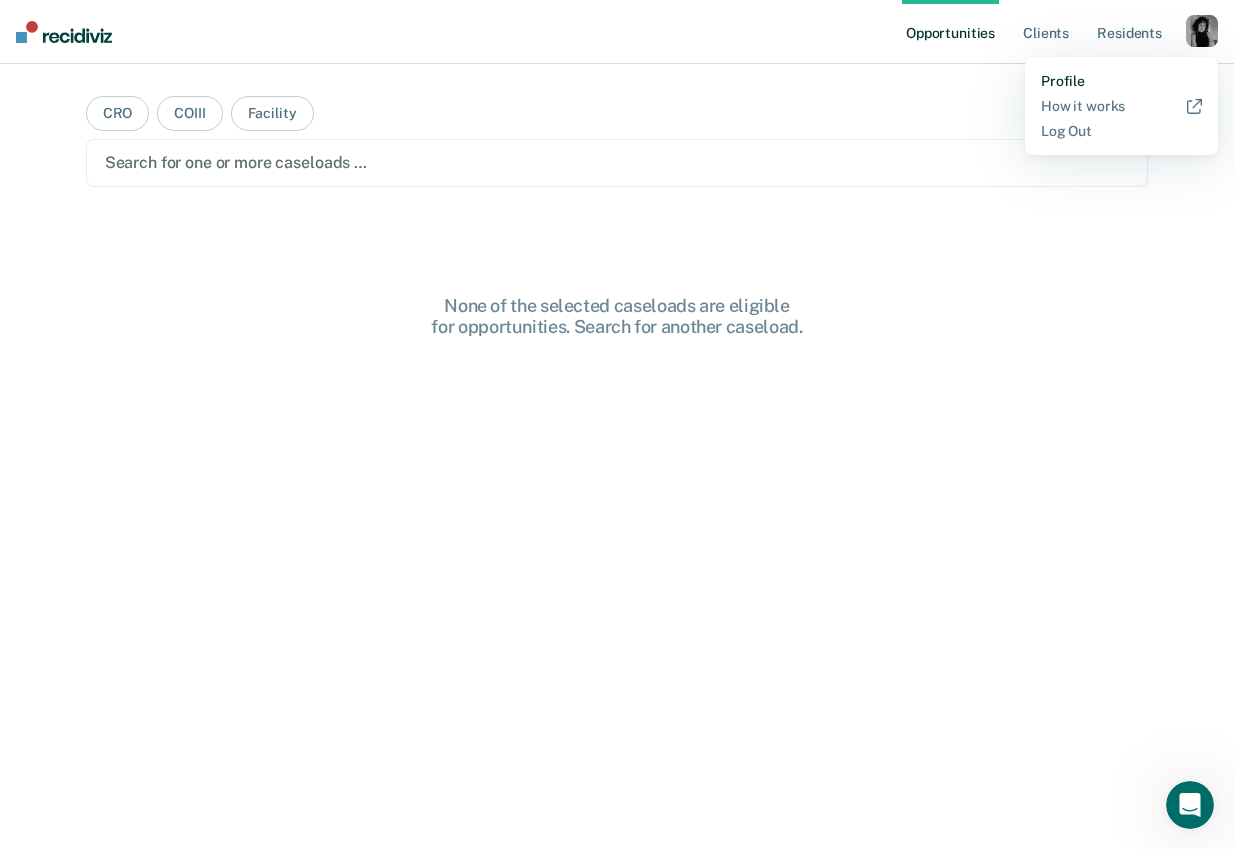 click on "Profile" at bounding box center (1121, 81) 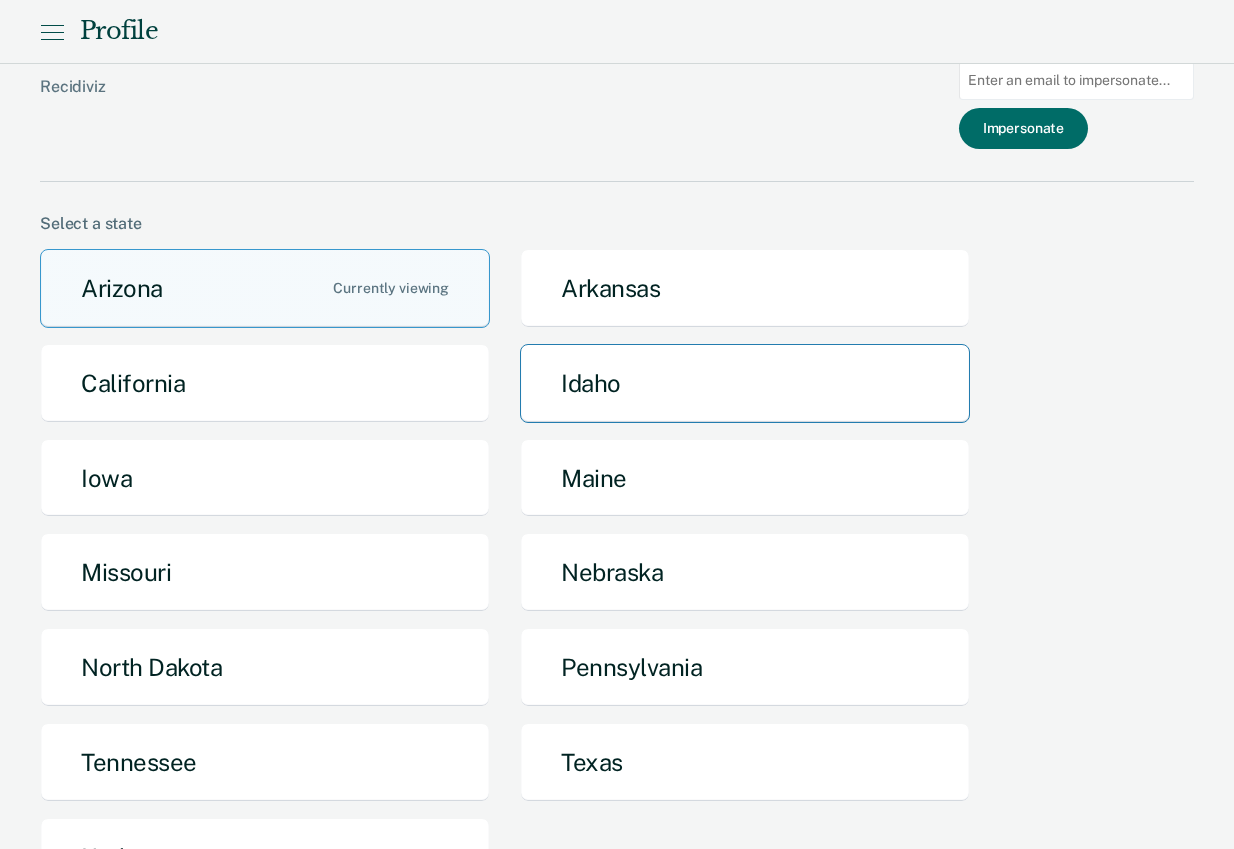 click on "Idaho" at bounding box center [745, 383] 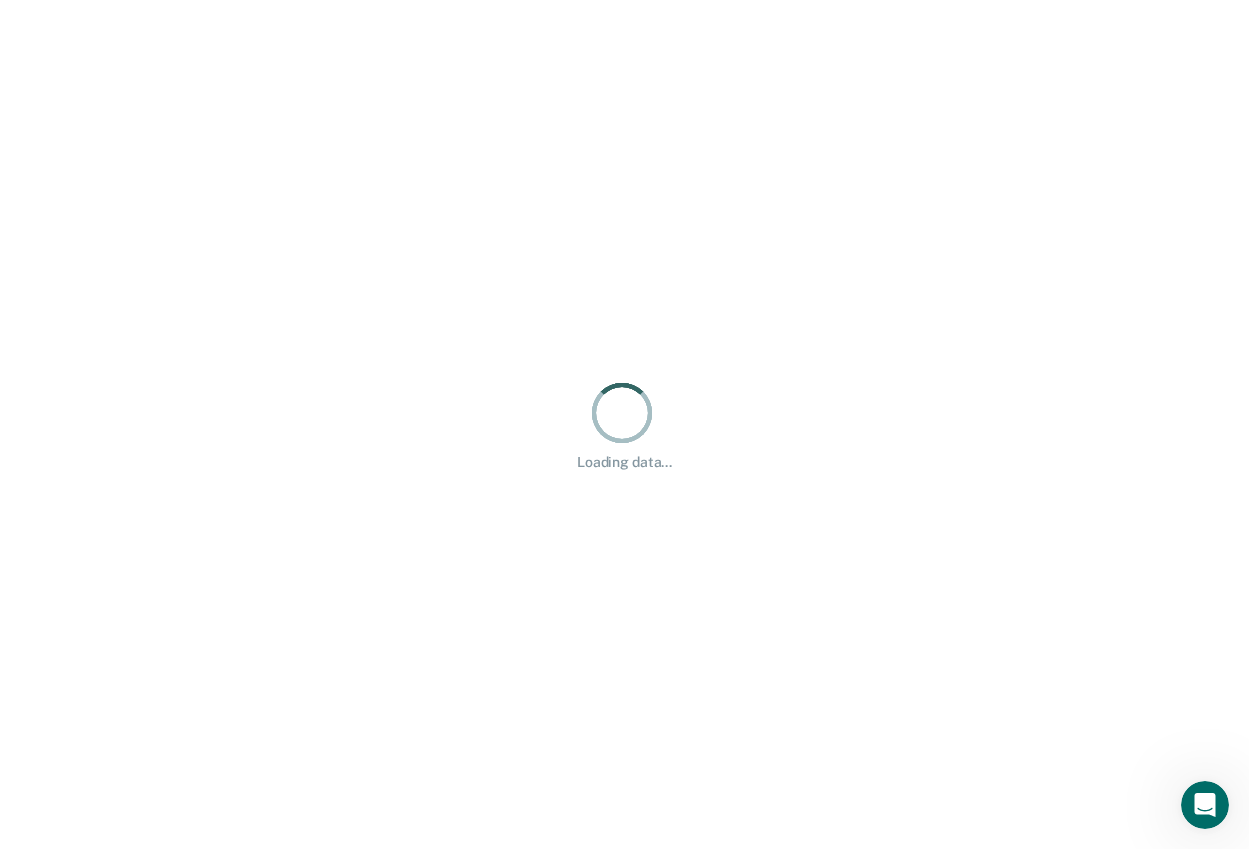 scroll, scrollTop: 0, scrollLeft: 0, axis: both 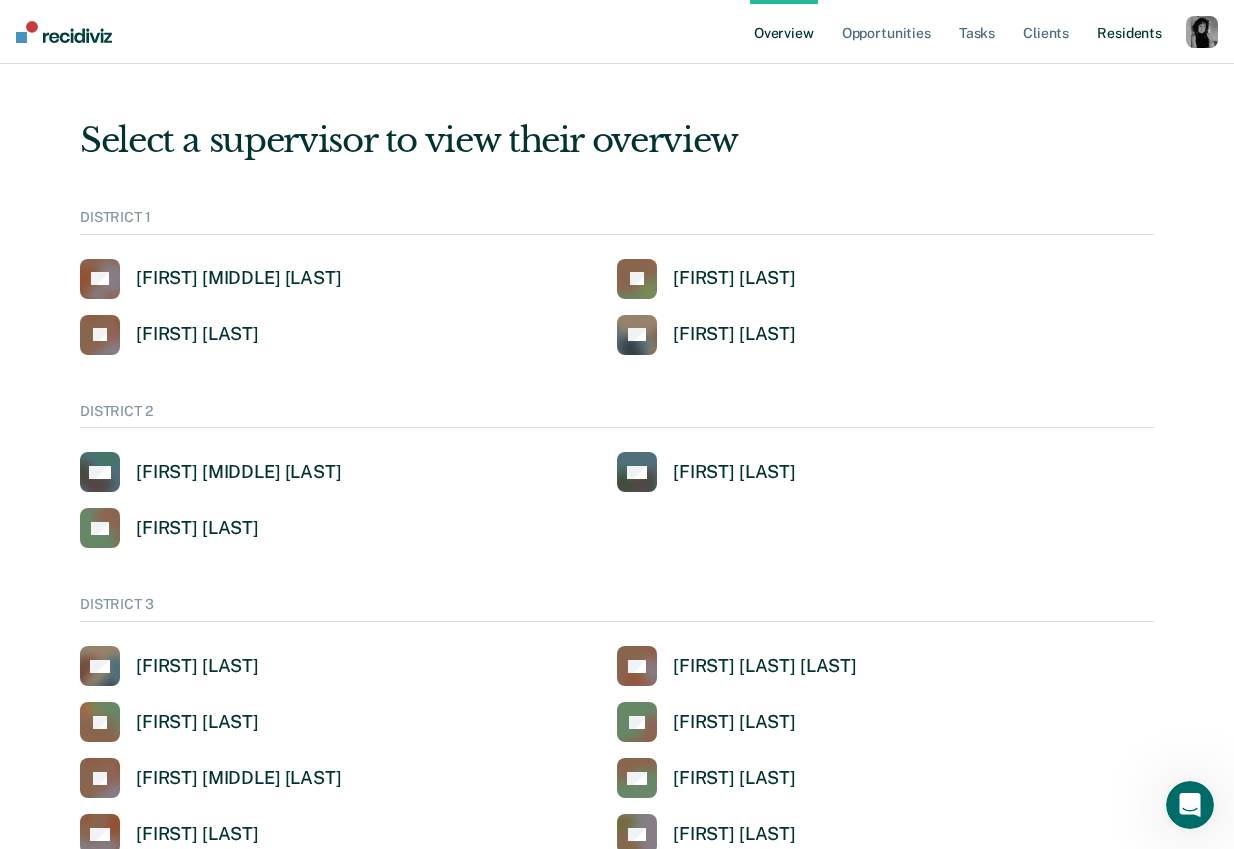 click on "Resident s" at bounding box center (1129, 32) 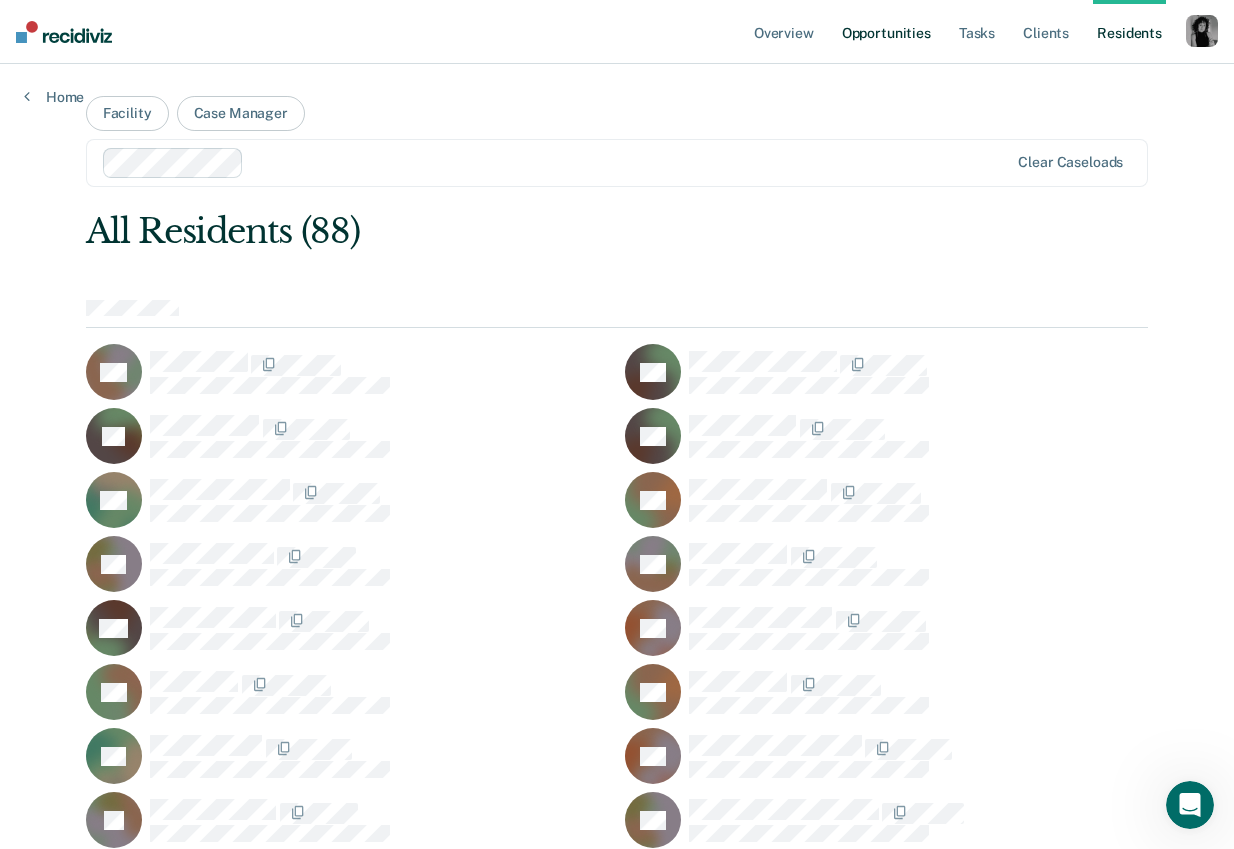 click on "Opportunities" at bounding box center (886, 32) 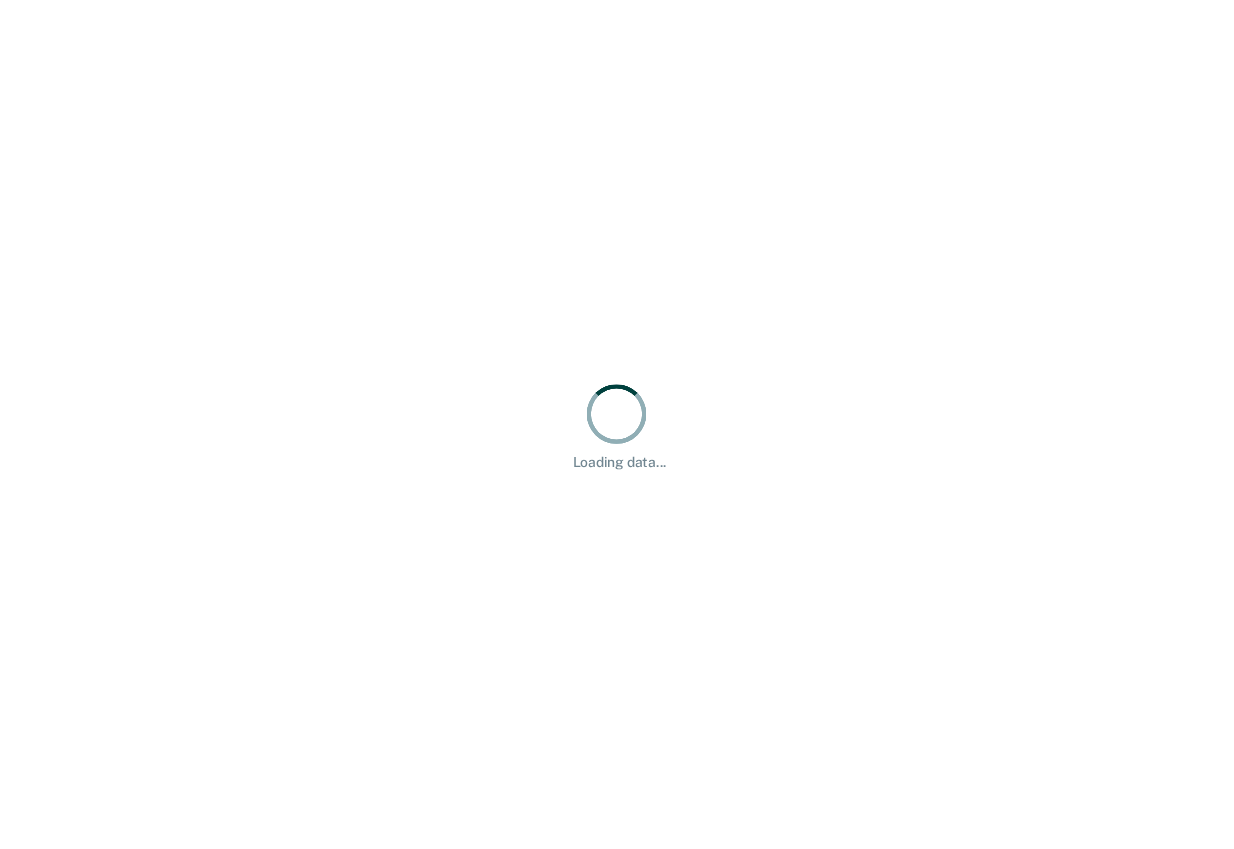 scroll, scrollTop: 0, scrollLeft: 0, axis: both 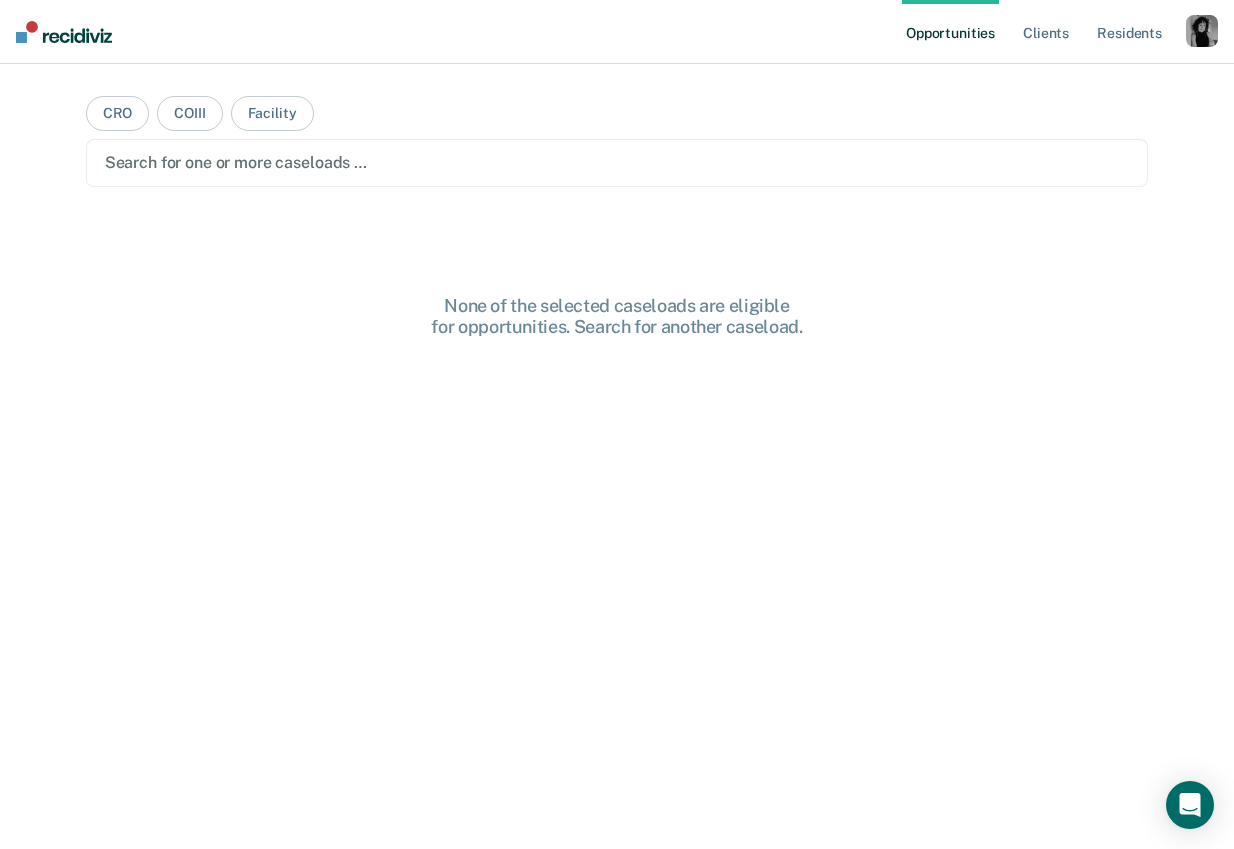 click at bounding box center [1202, 31] 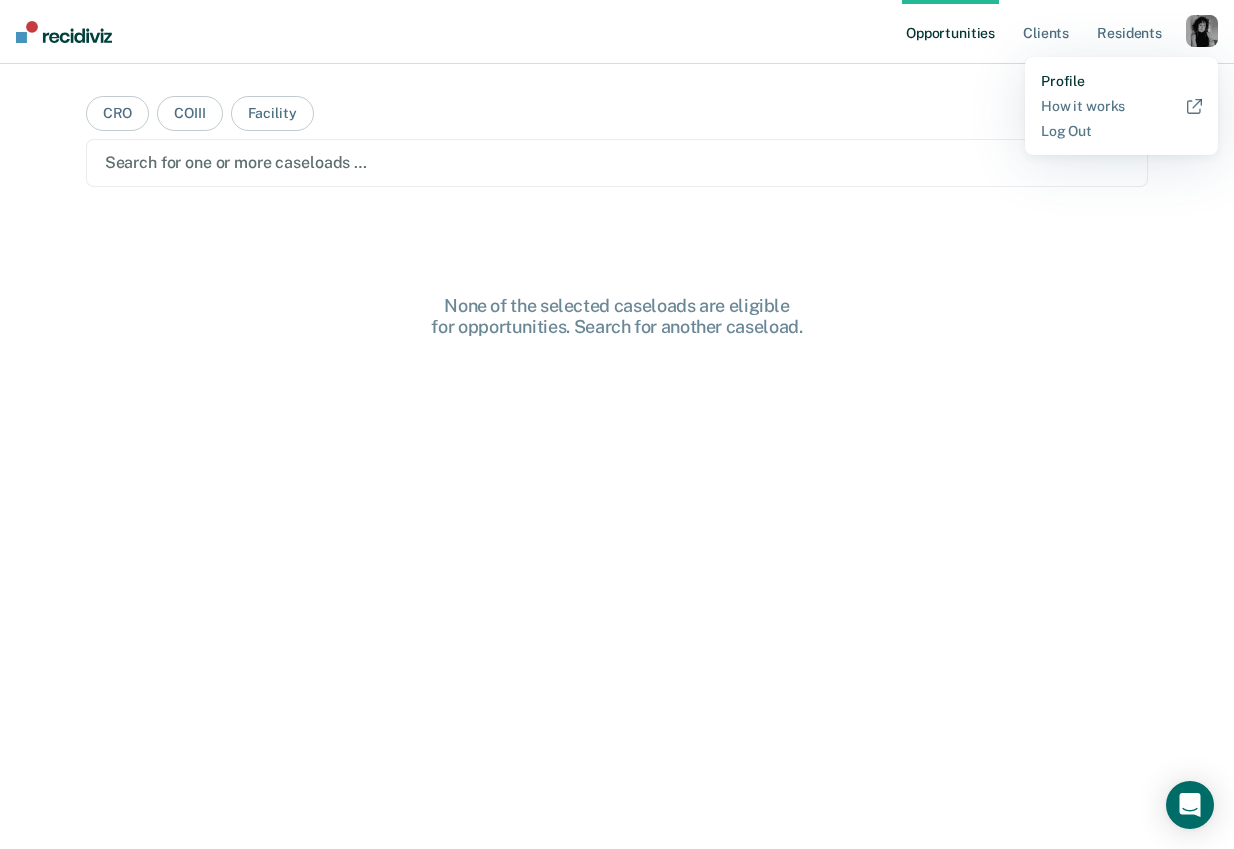 click on "Profile" at bounding box center [1121, 81] 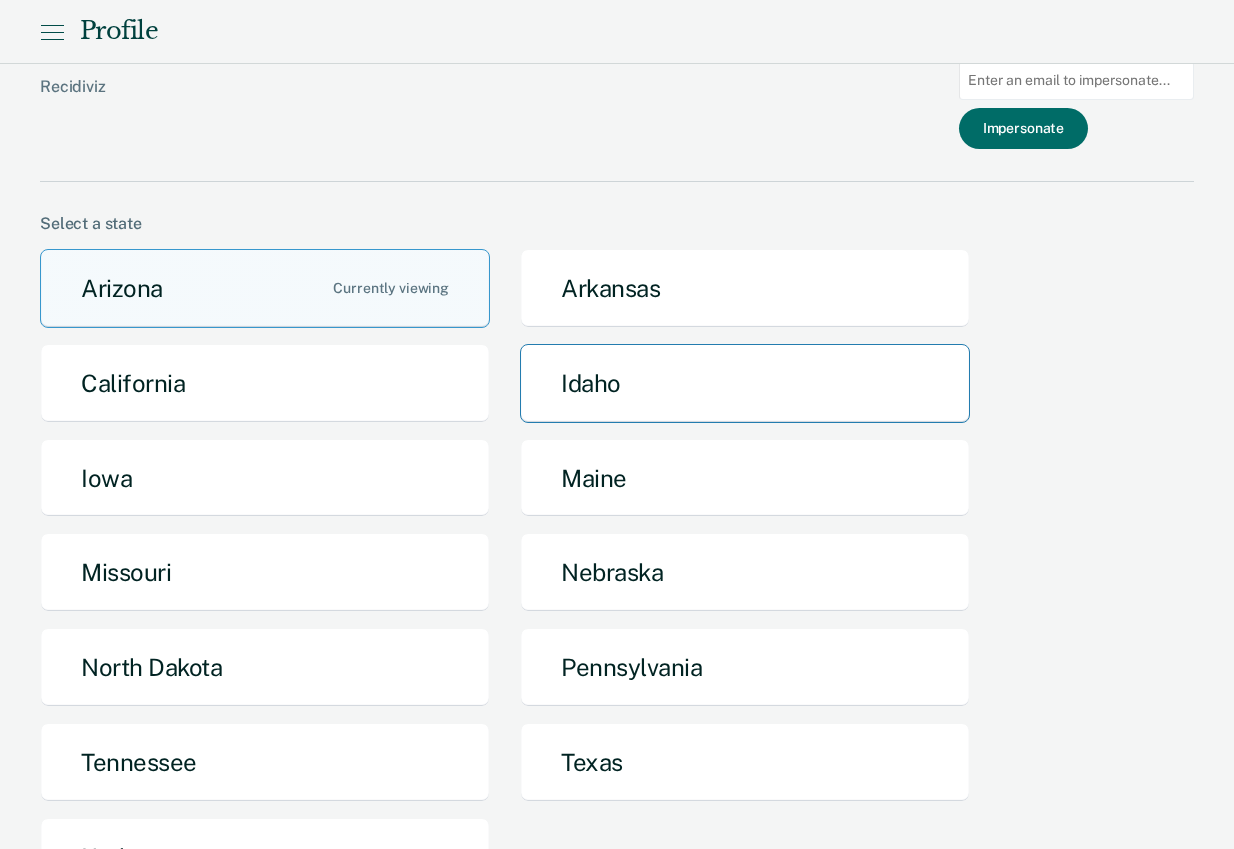 click on "Idaho" at bounding box center [745, 383] 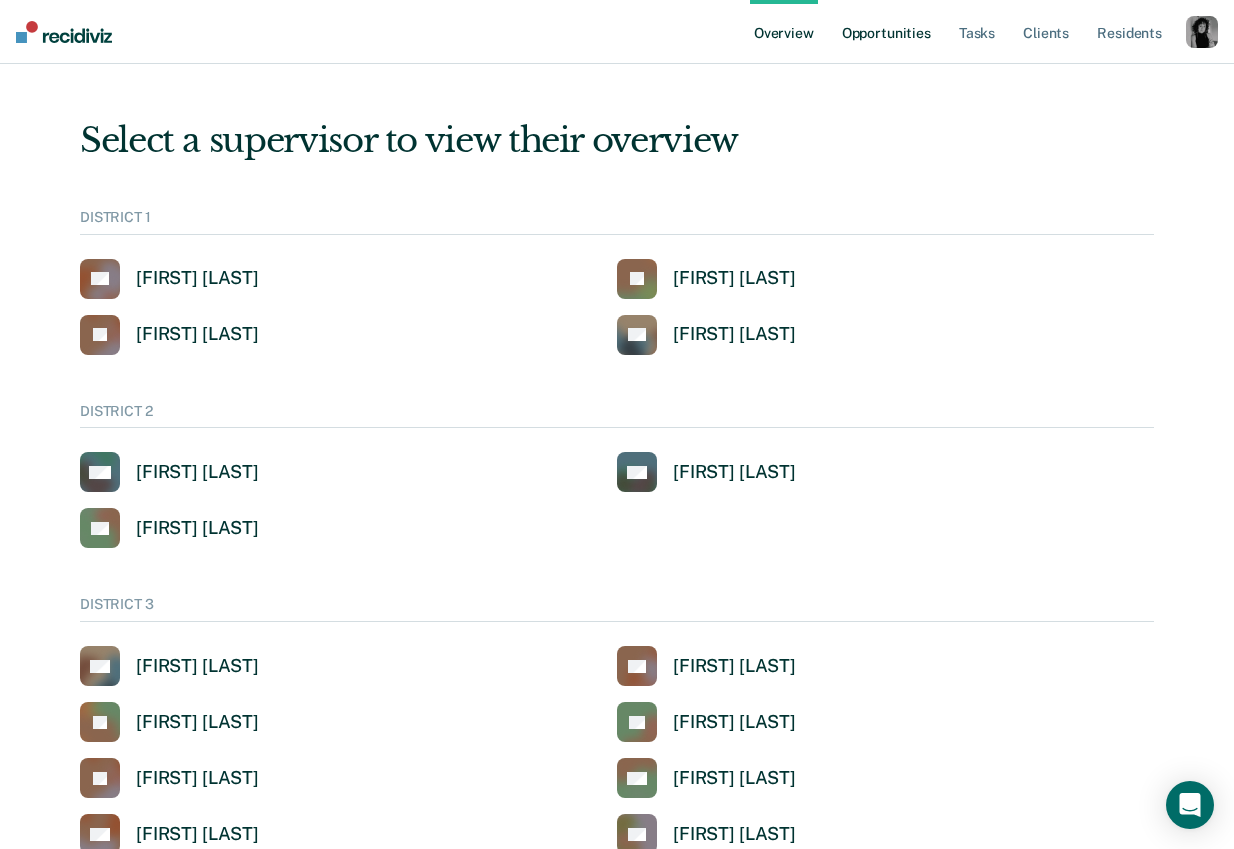 click on "Opportunities" at bounding box center [886, 32] 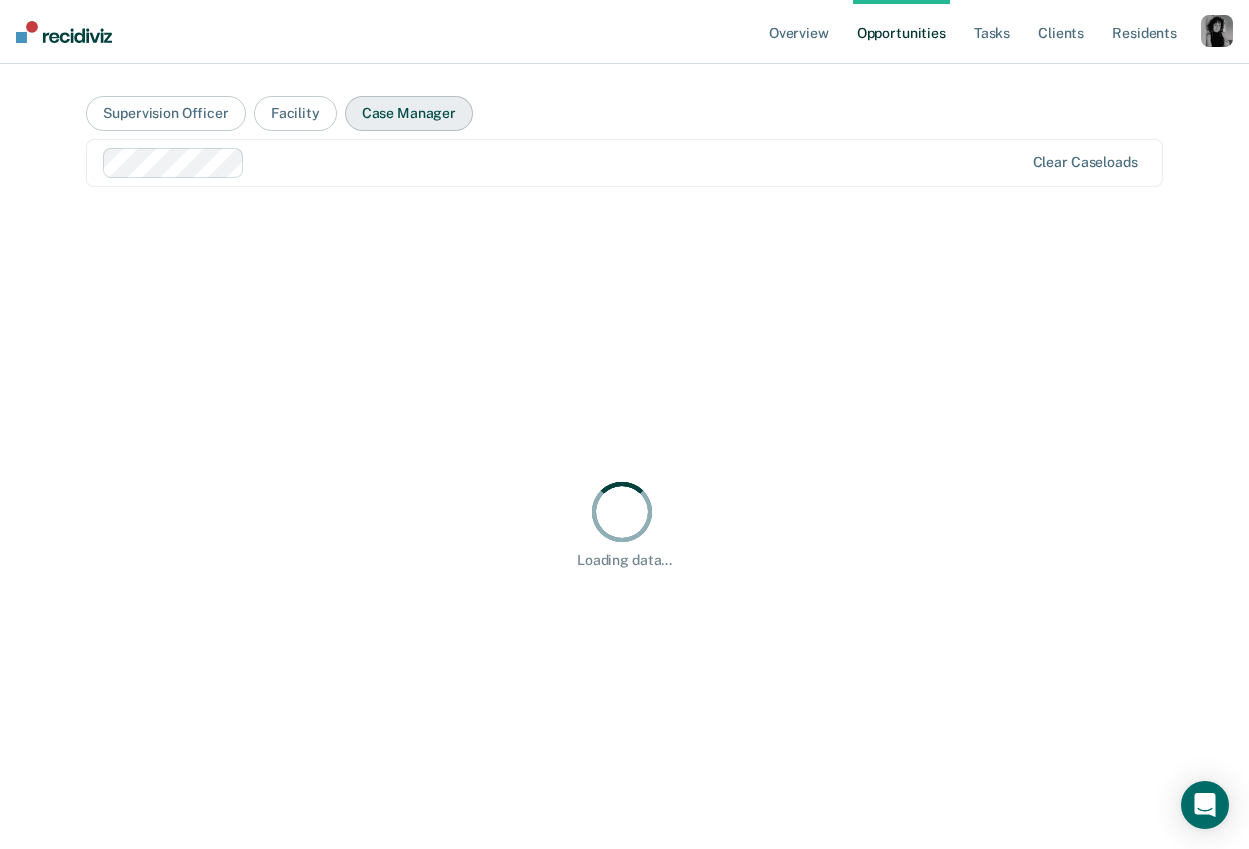 click on "Case Manager" at bounding box center (409, 113) 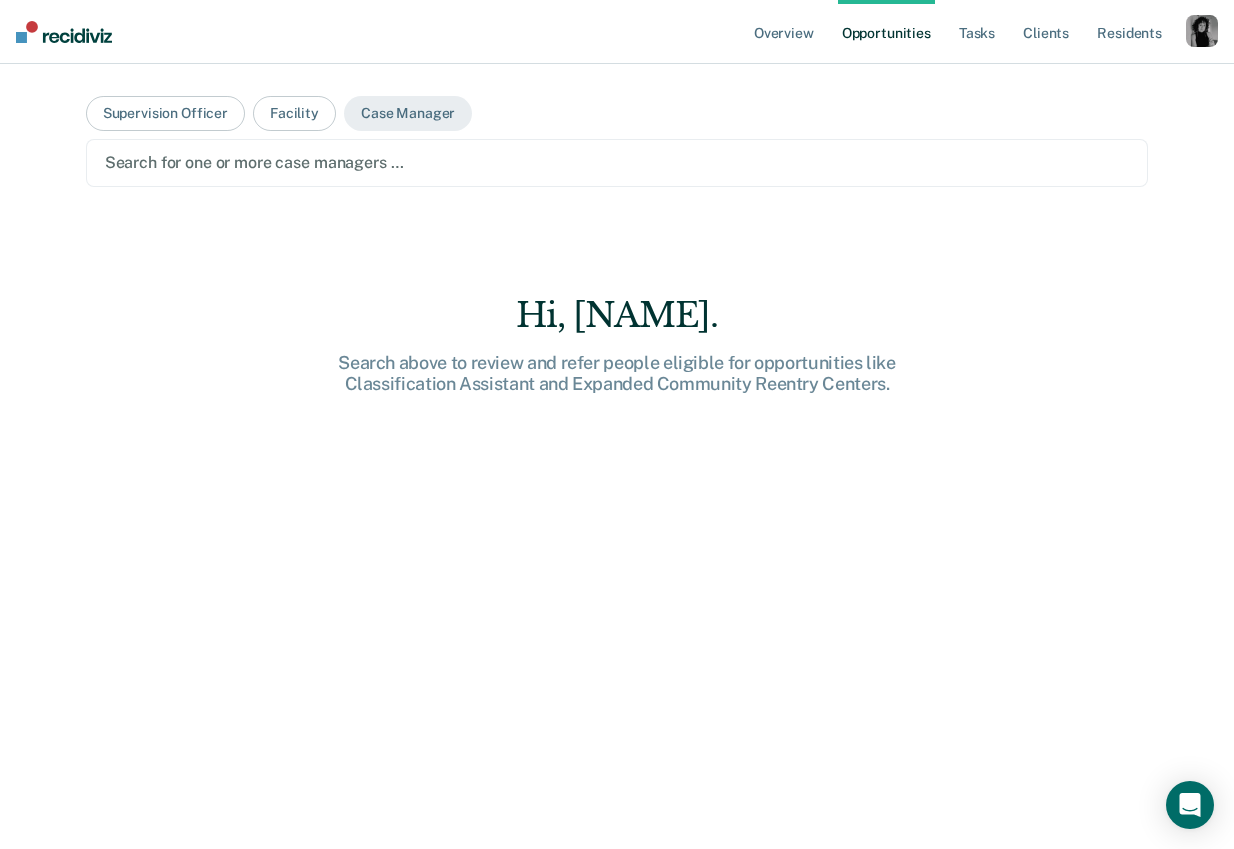 click at bounding box center (617, 162) 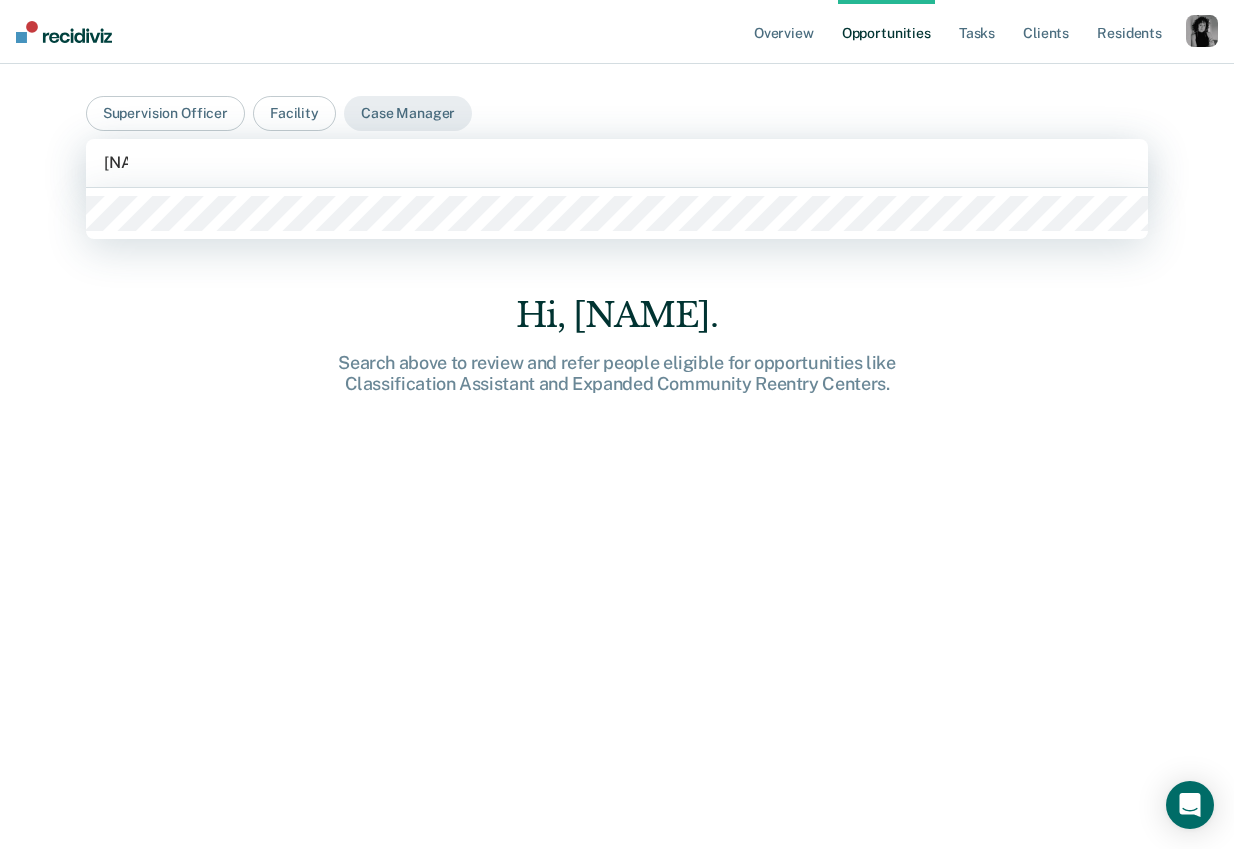 type on "jessi" 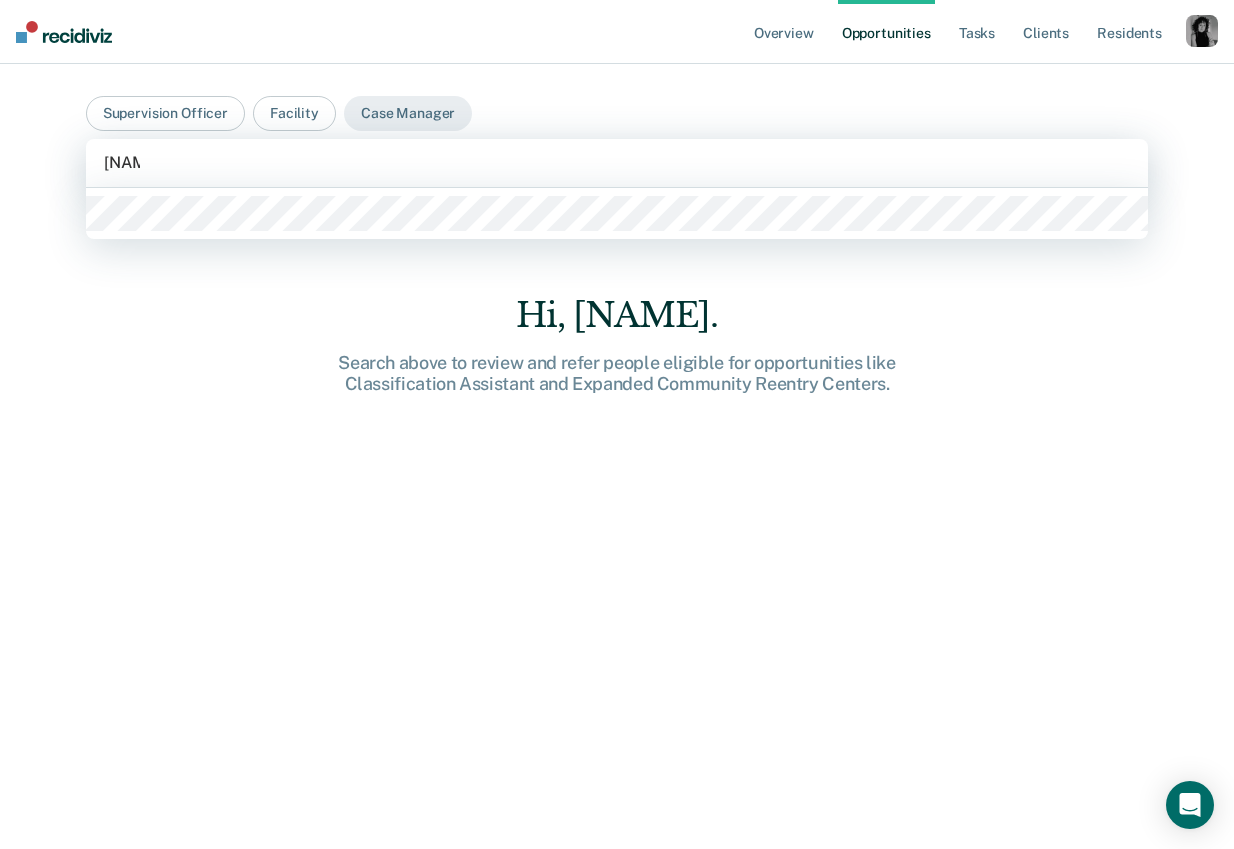 type 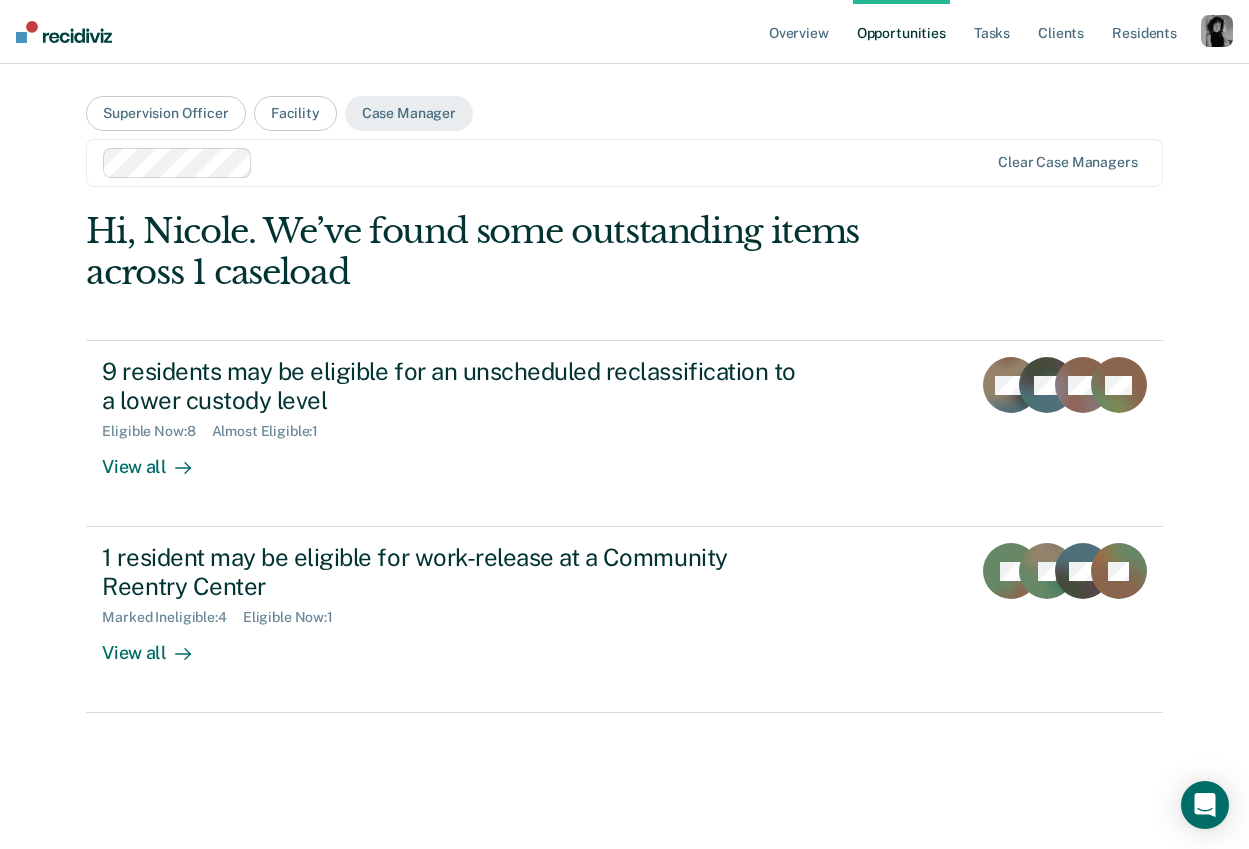 click at bounding box center [1217, 31] 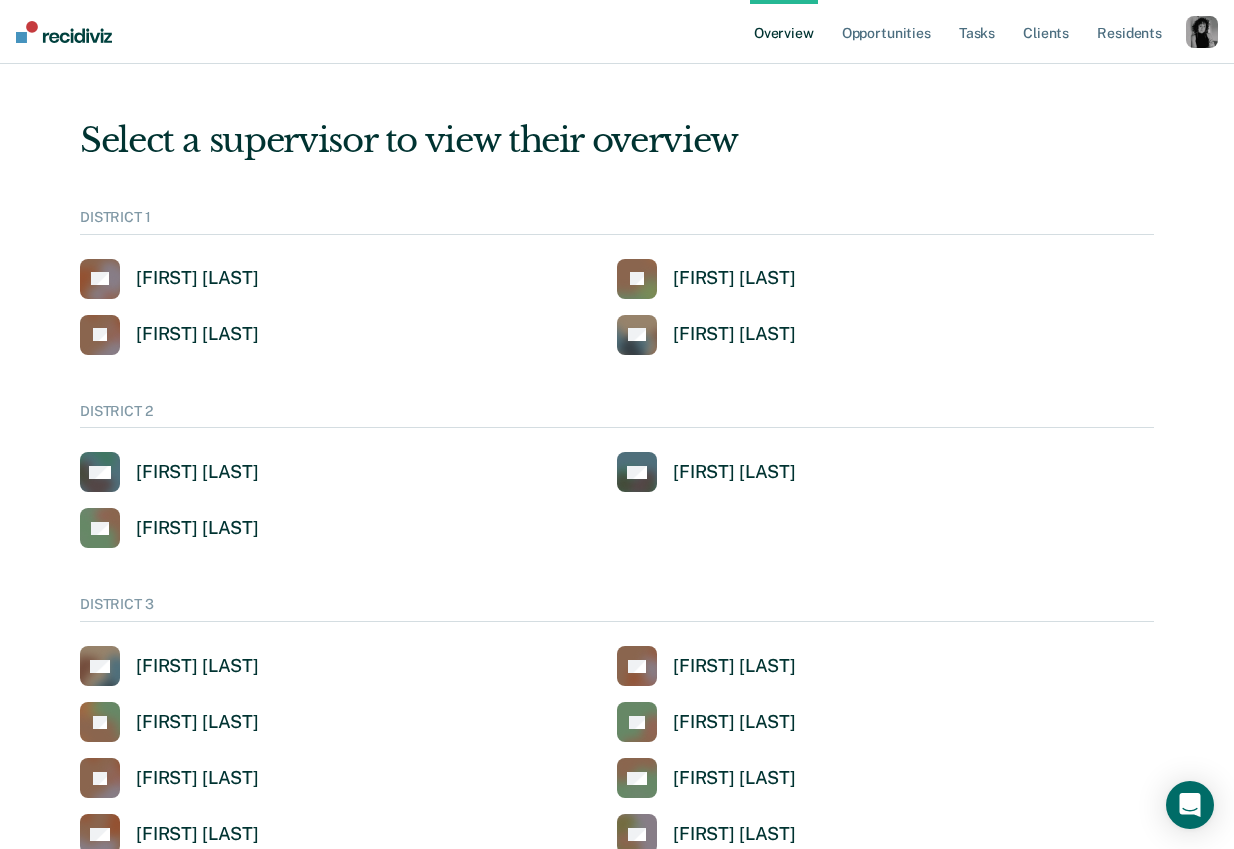 click at bounding box center [1202, 32] 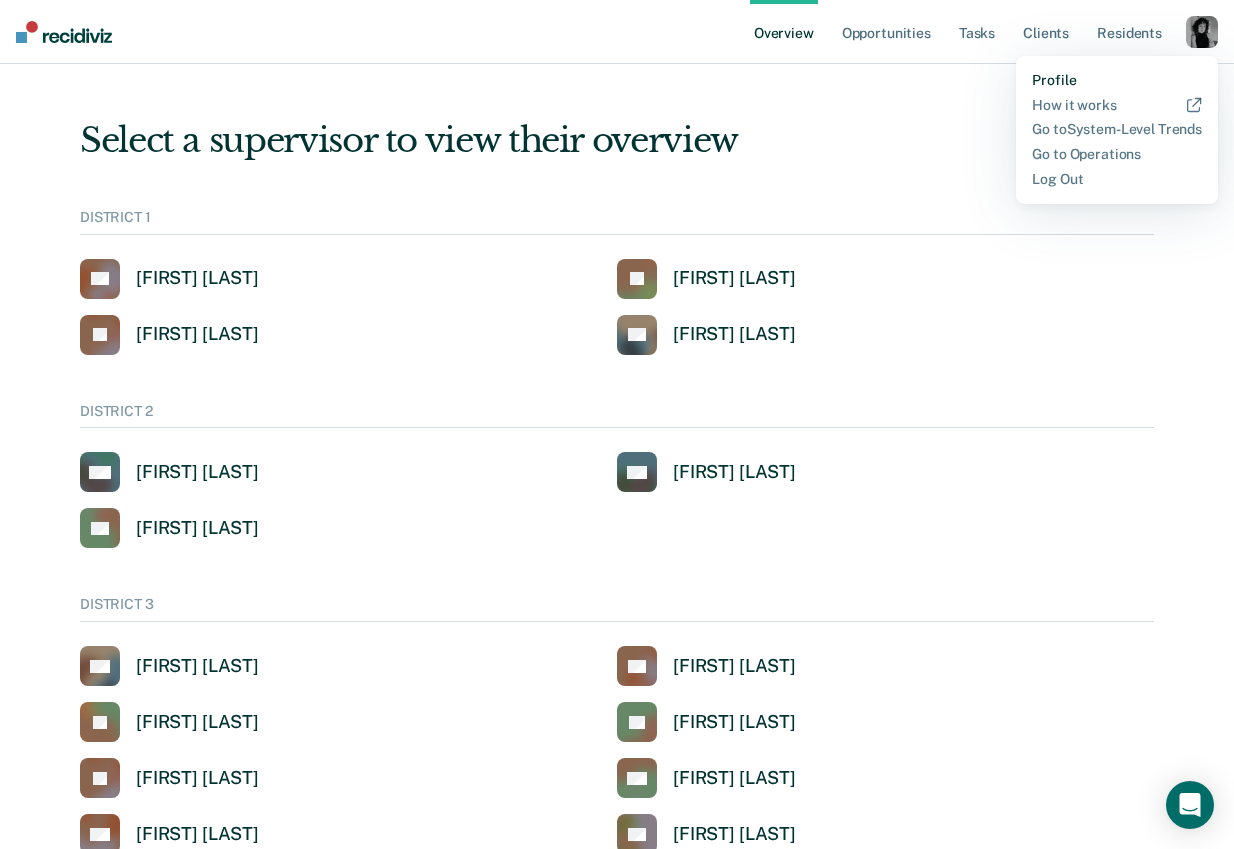 click on "Profile" at bounding box center [1117, 80] 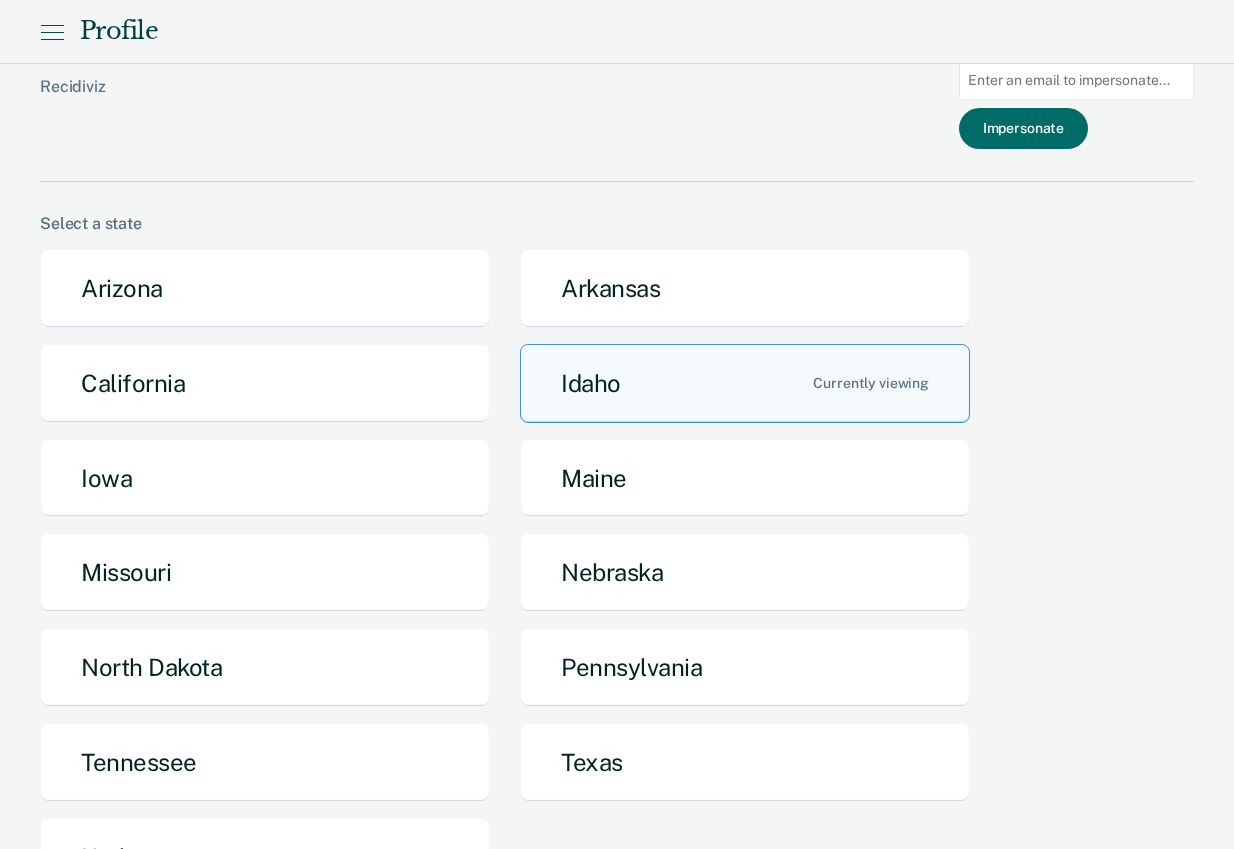 click at bounding box center (1076, 80) 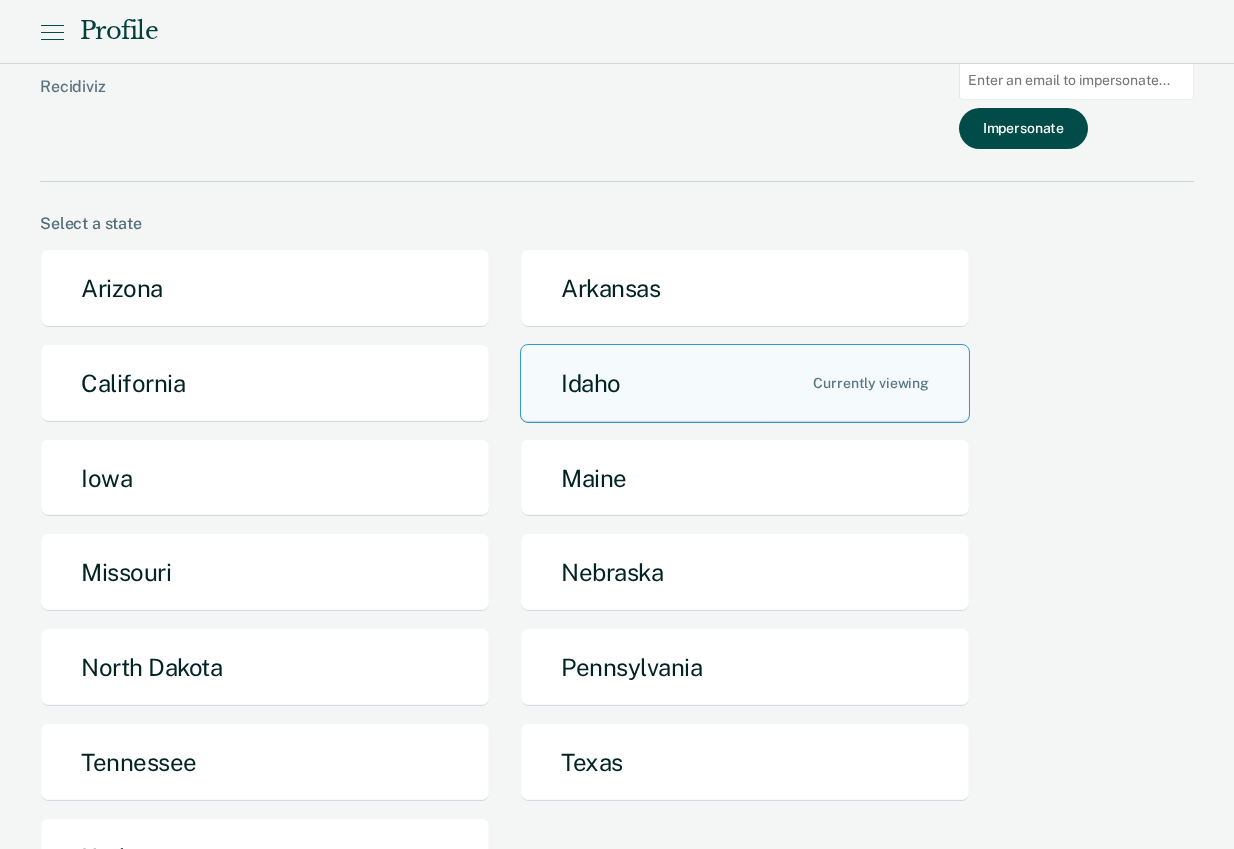 paste on "jemitche@idoc.idaho.gov" 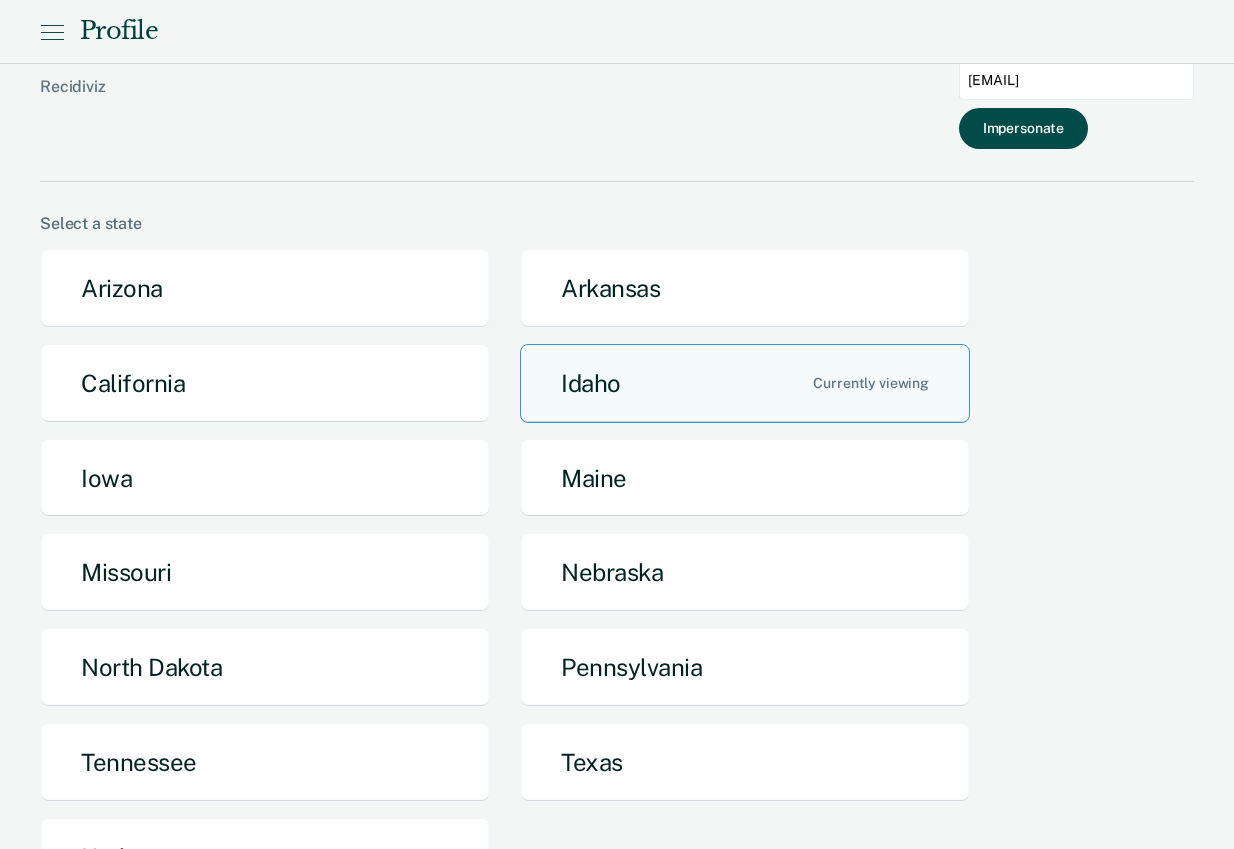 type on "jemitche@idoc.idaho.gov" 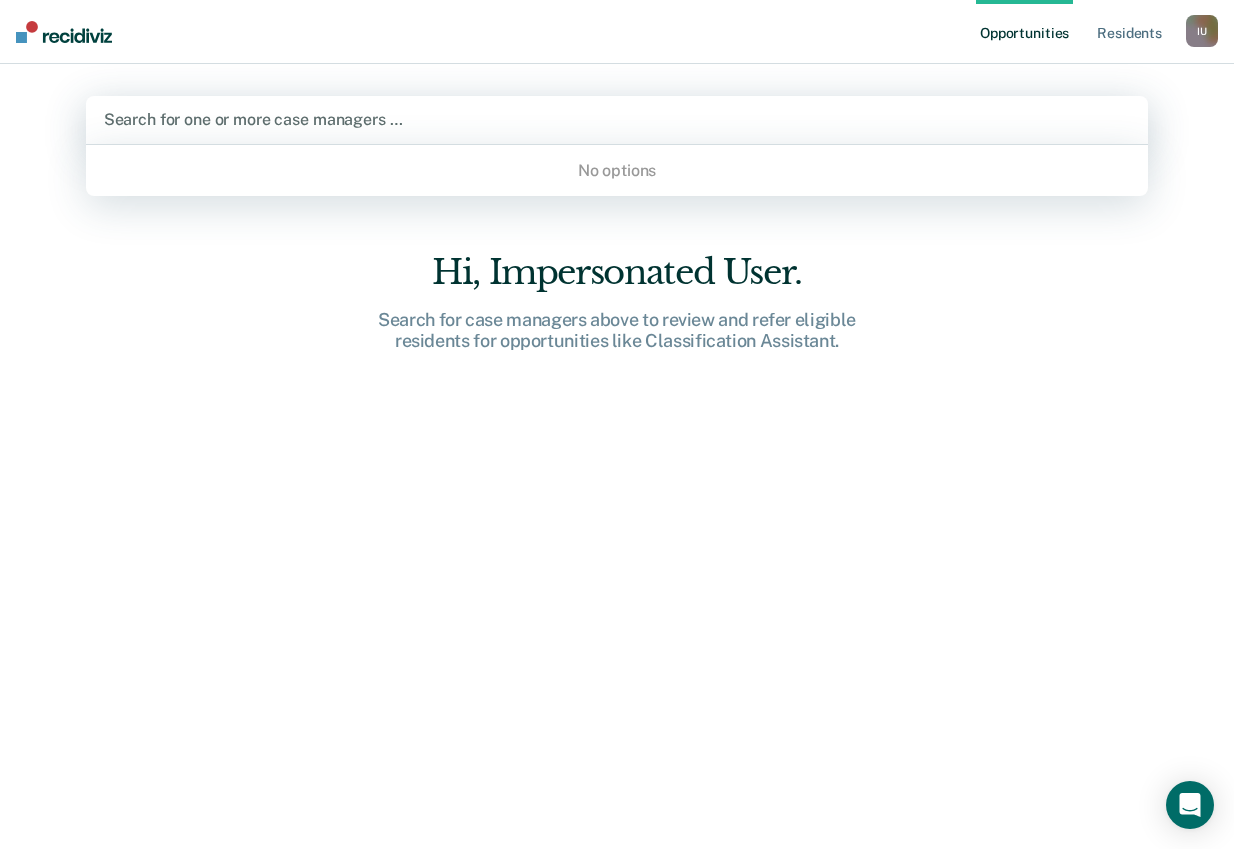 click at bounding box center (617, 119) 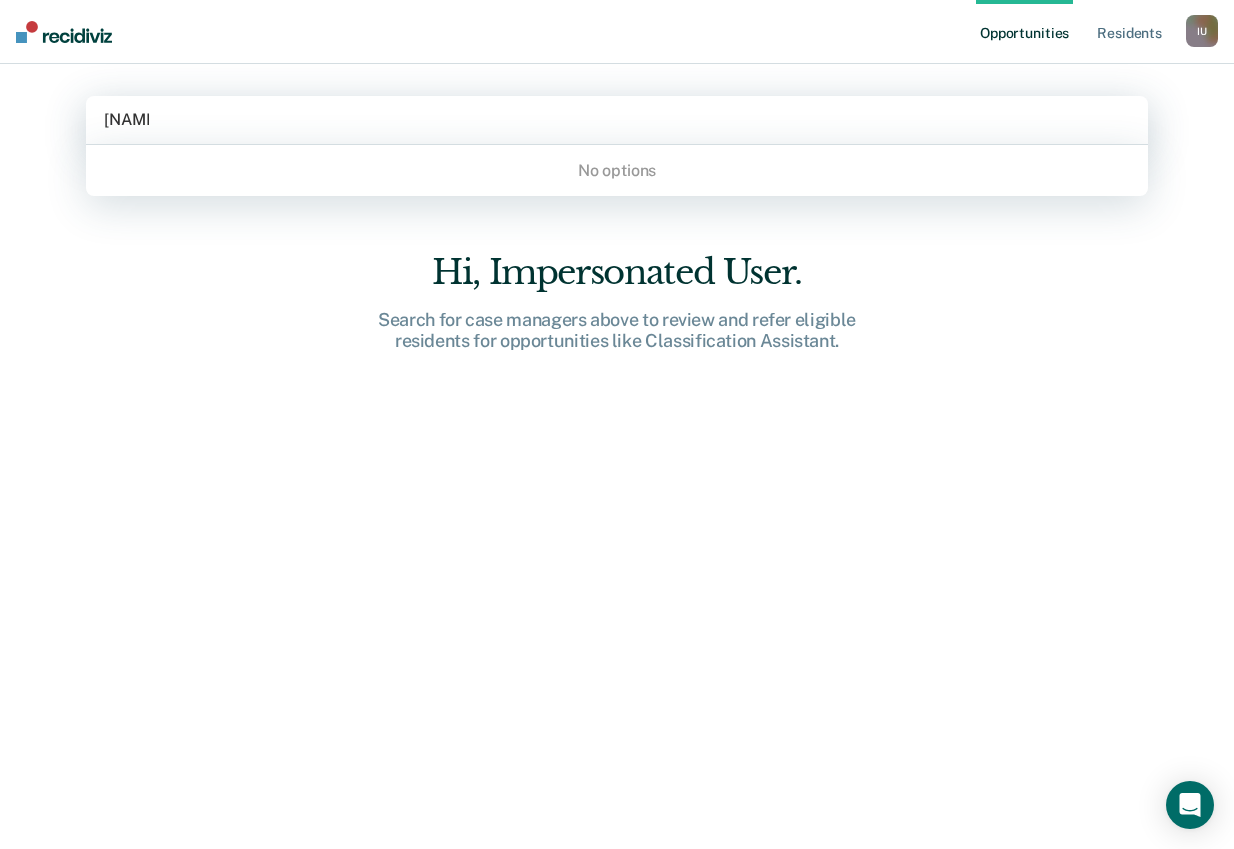 type on "jessica" 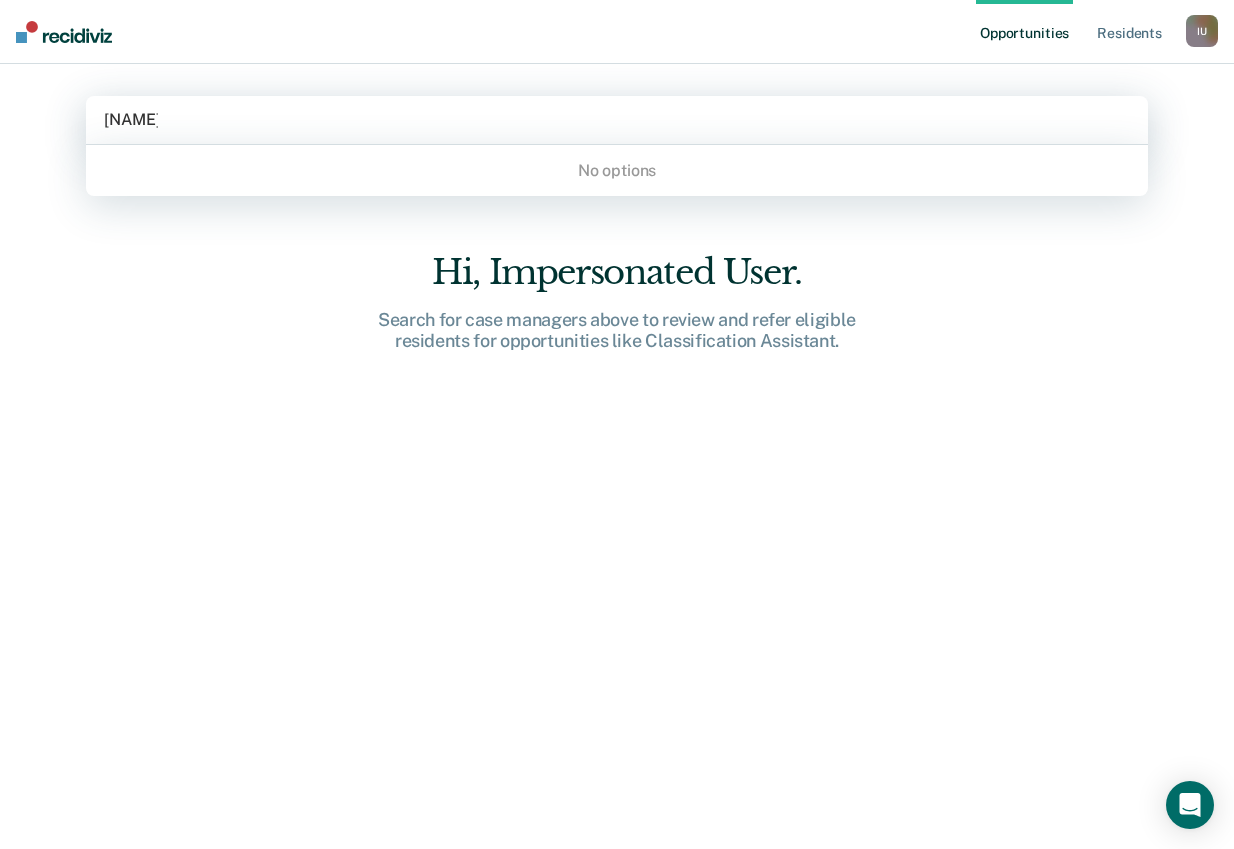 type 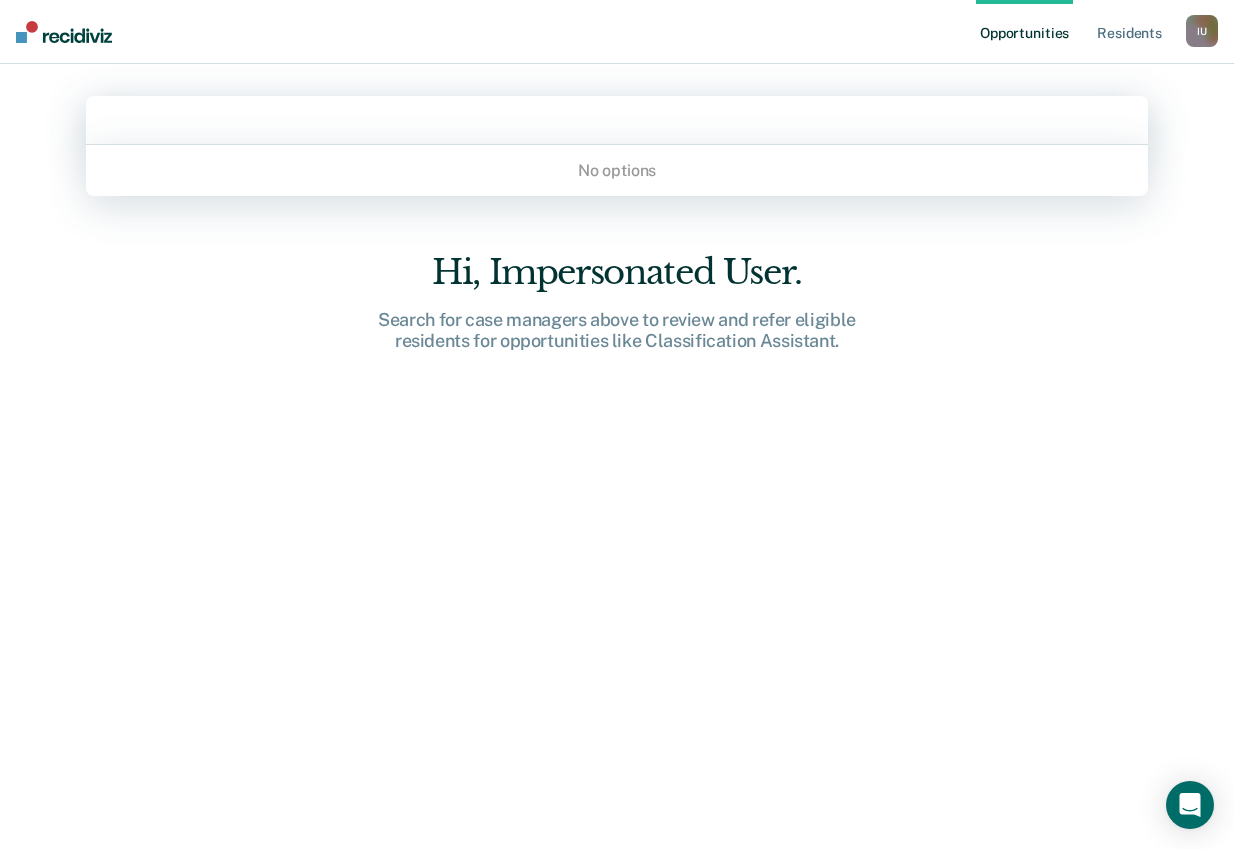 click on "Use Up and Down to choose options, press Enter to select the currently focused option, press Escape to exit the menu, press Tab to select the option and exit the menu. No options Hi, Impersonated User. Search for case managers above to review and refer eligible residents for
opportunities like Classification Assistant." at bounding box center (617, 432) 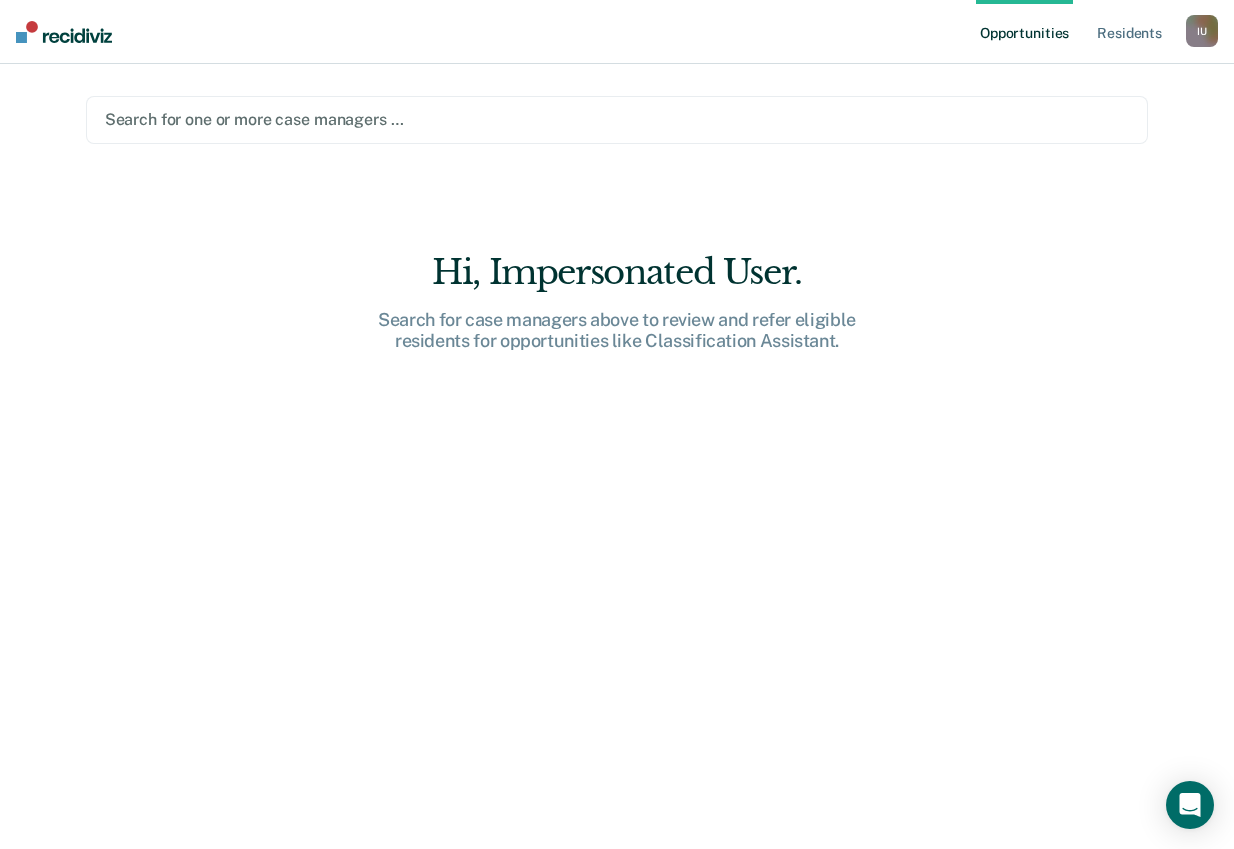 click at bounding box center (617, 119) 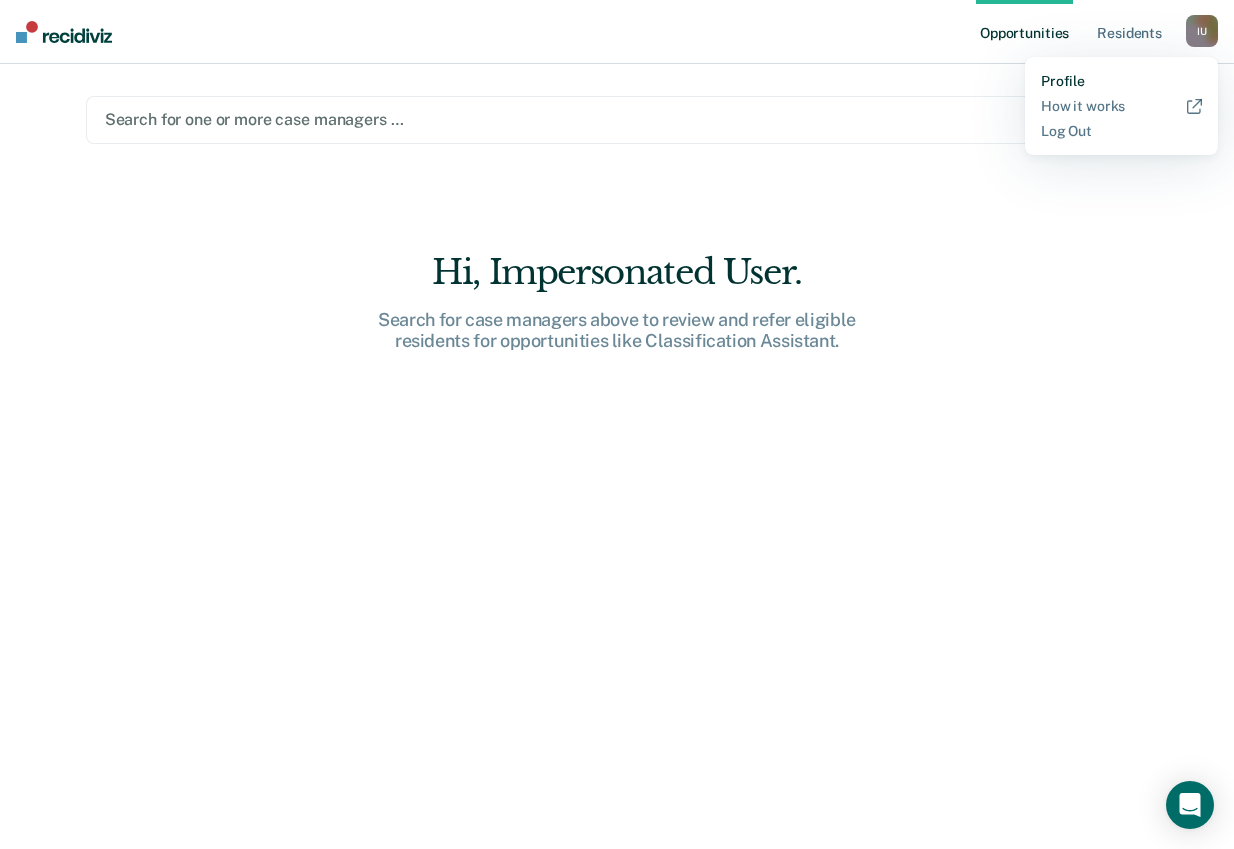 click on "Profile" at bounding box center [1121, 81] 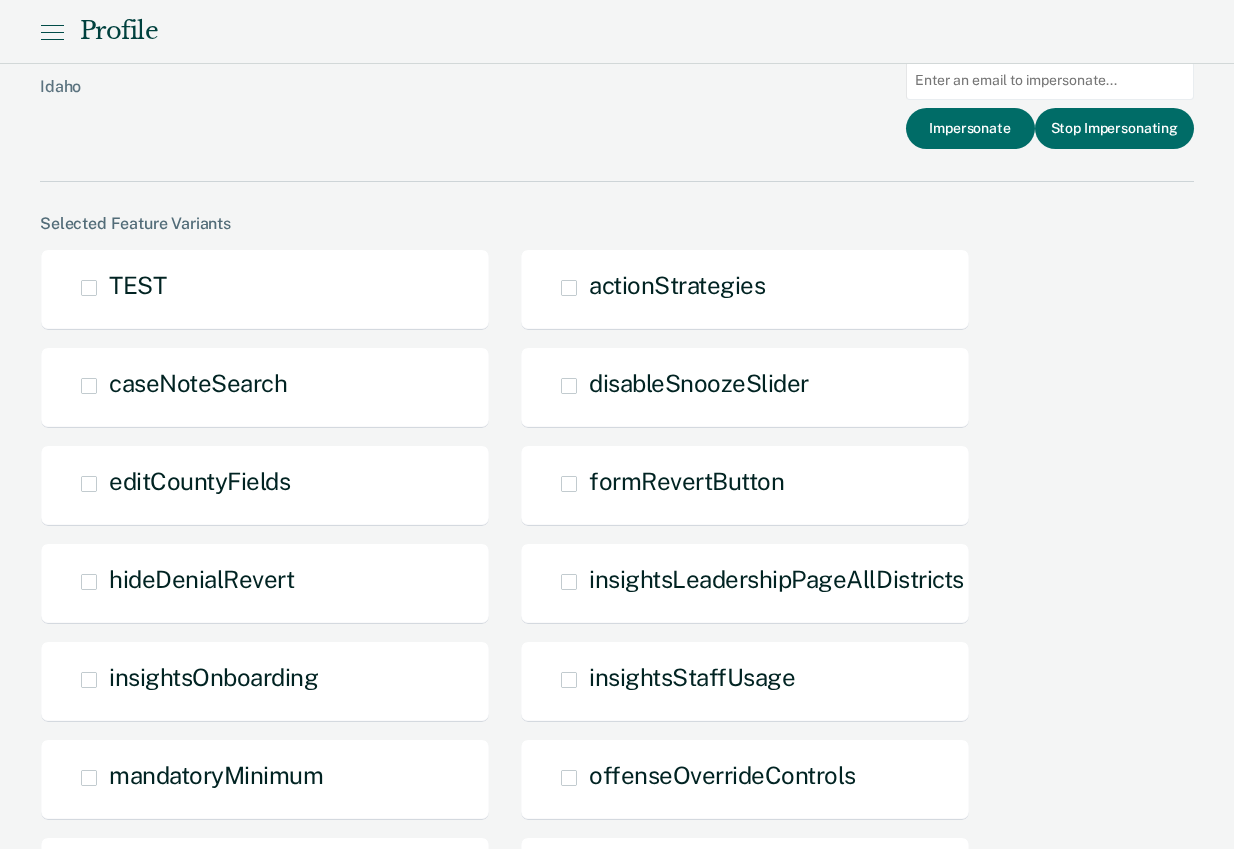 click on "Idaho" at bounding box center [90, 102] 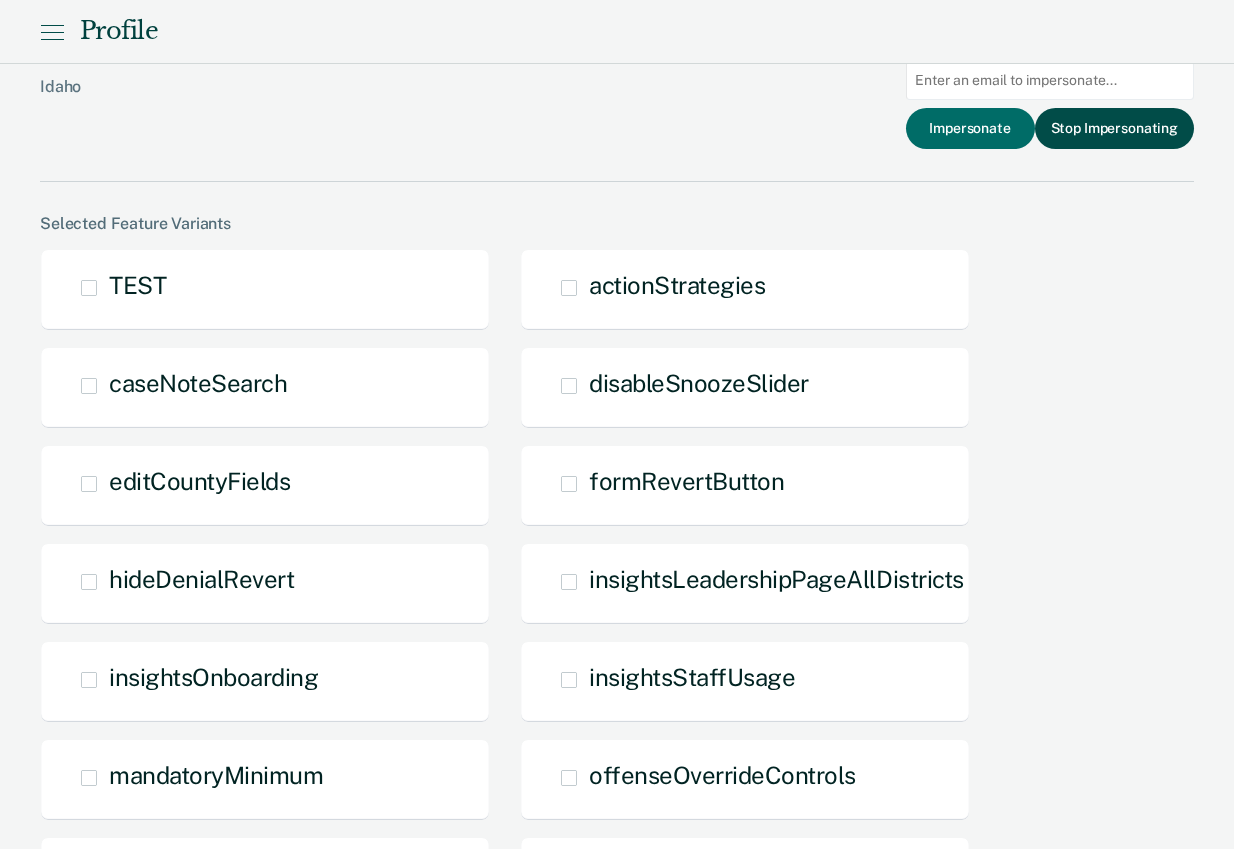 click on "Stop Impersonating" at bounding box center (1114, 128) 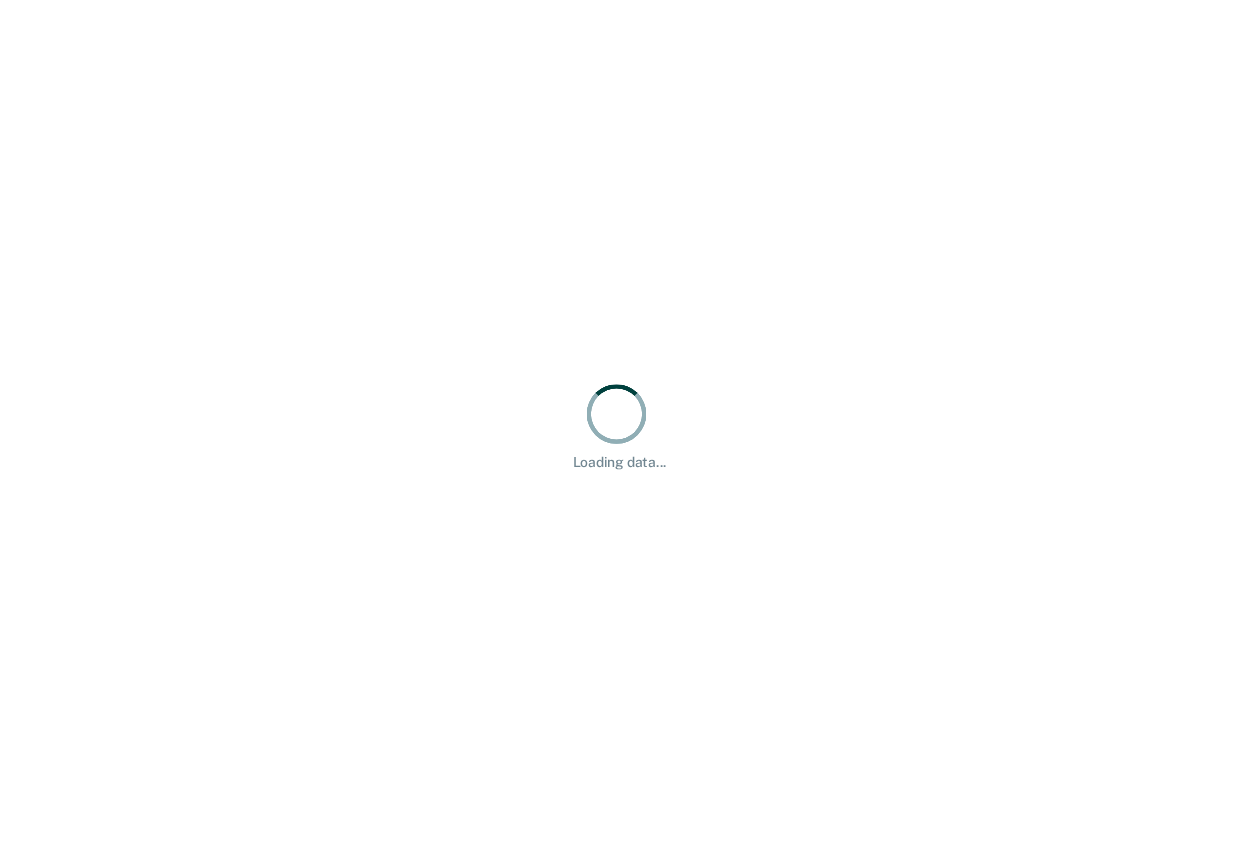 scroll, scrollTop: 0, scrollLeft: 0, axis: both 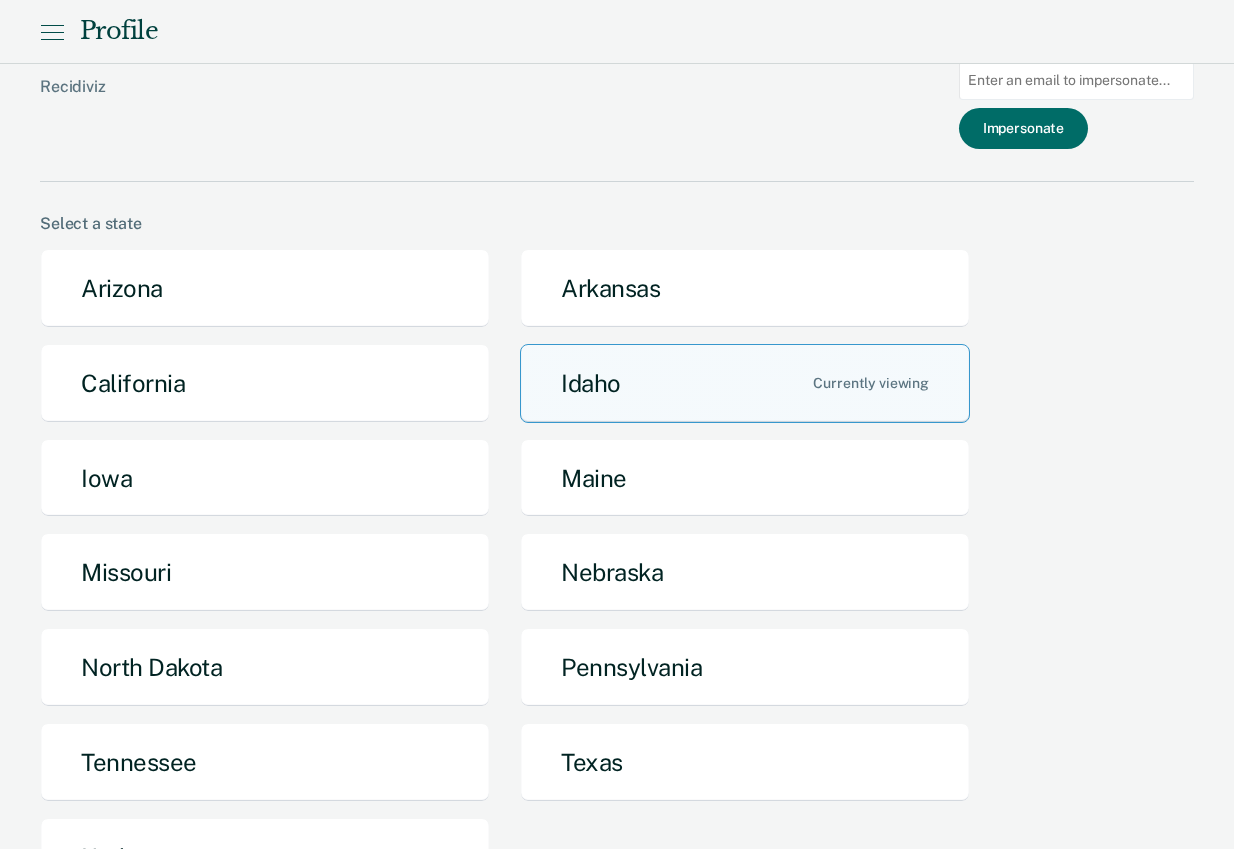 click at bounding box center (1076, 80) 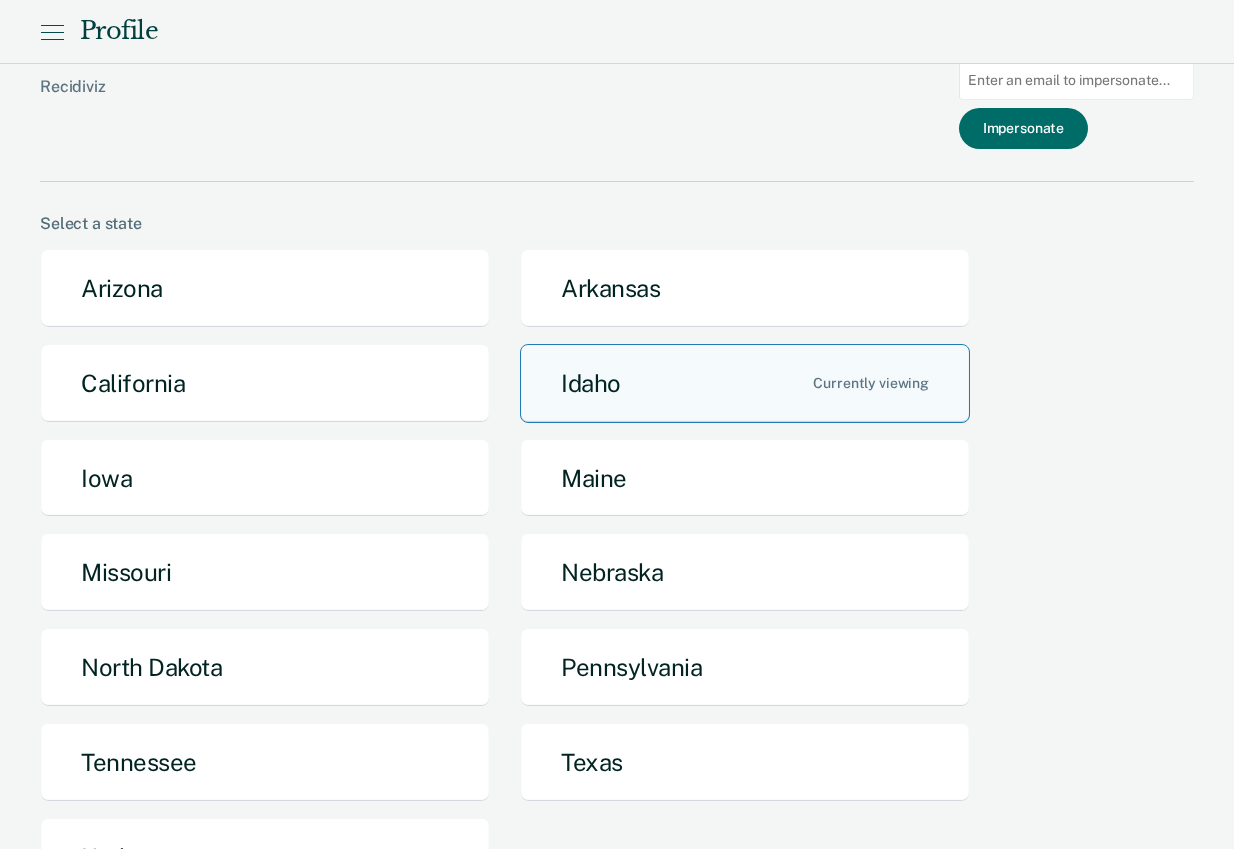 click on "Idaho" at bounding box center (745, 383) 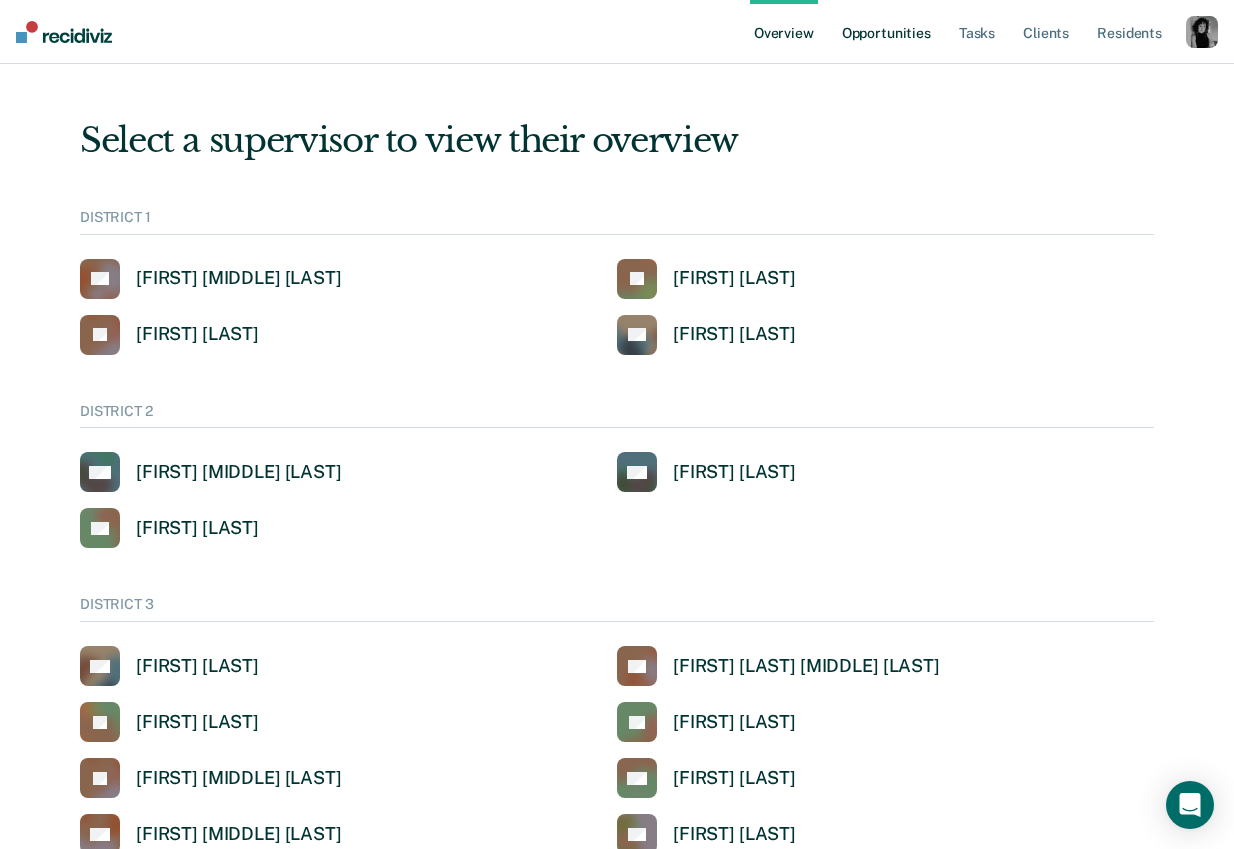 click on "Opportunities" at bounding box center [886, 32] 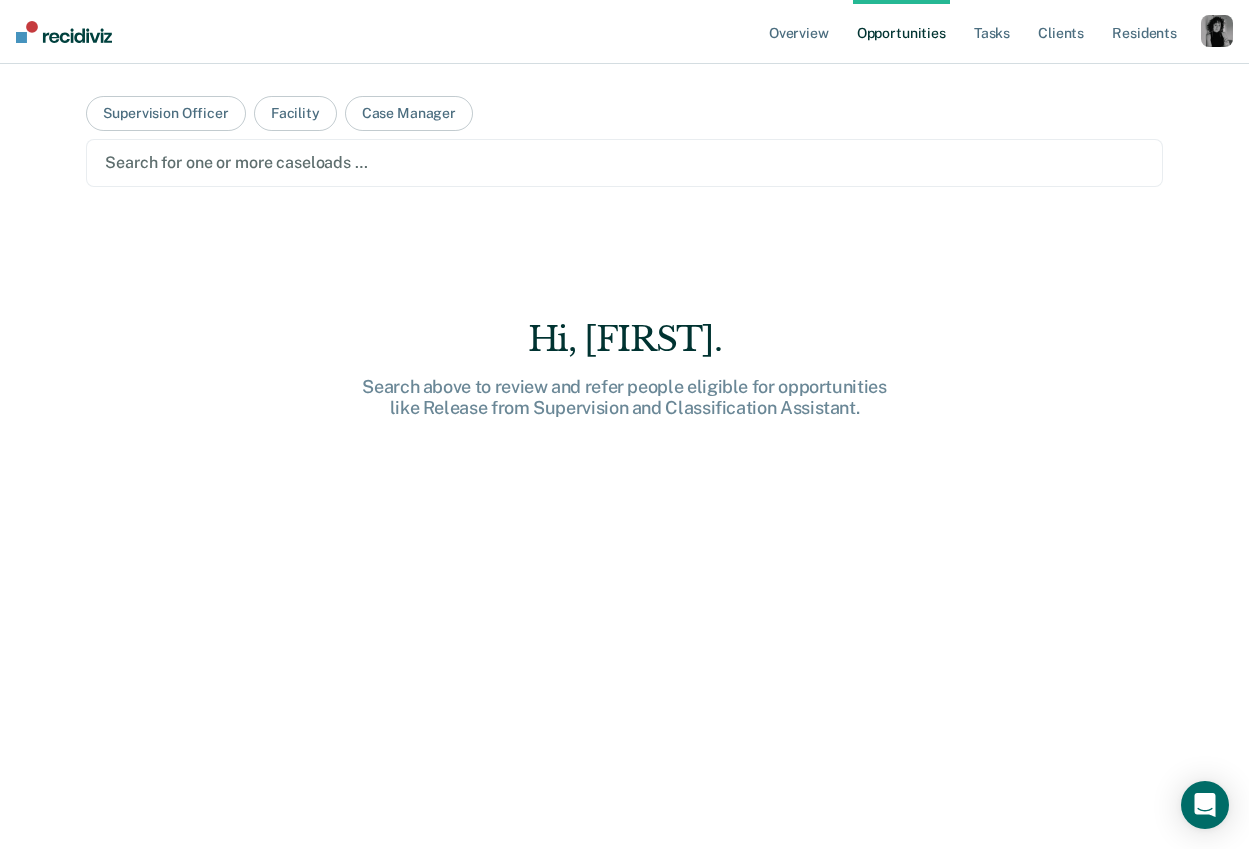 click at bounding box center [624, 162] 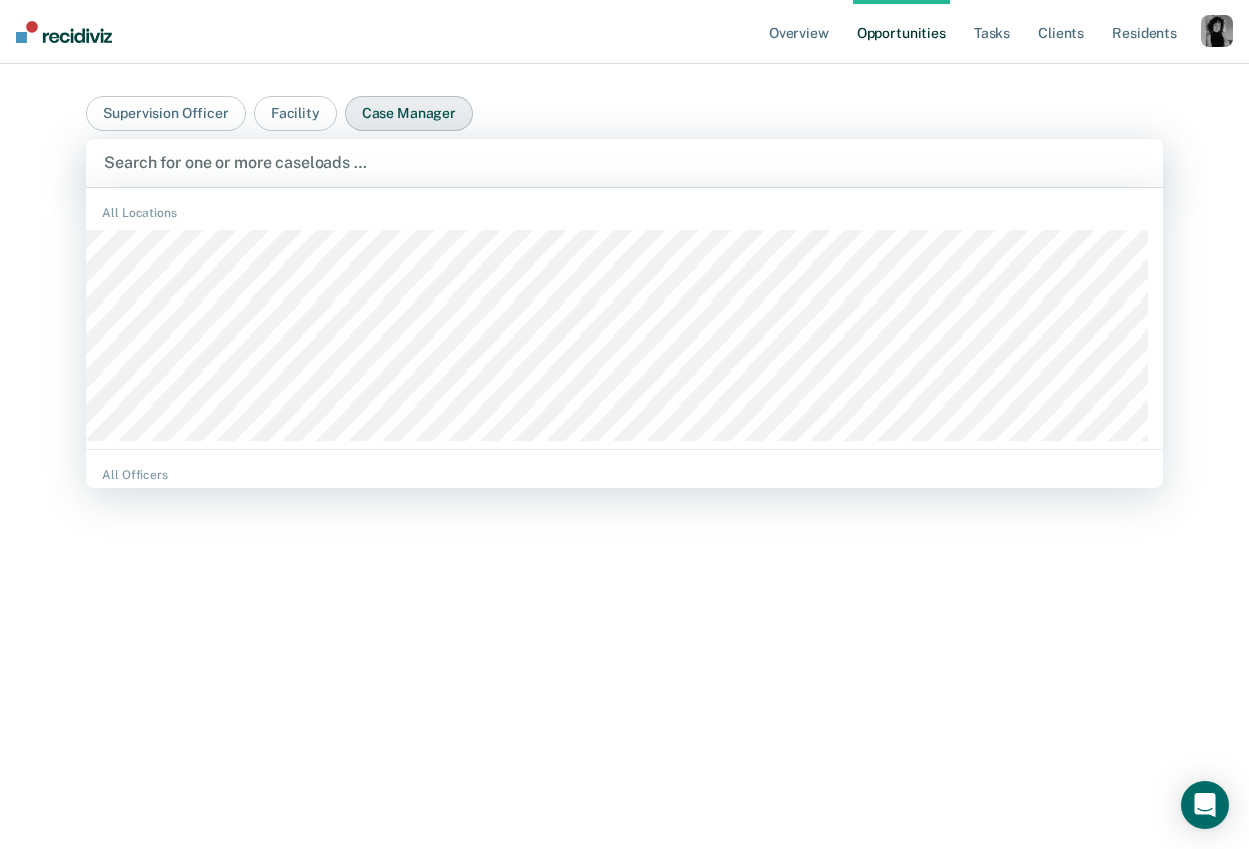 click on "Case Manager" at bounding box center [409, 113] 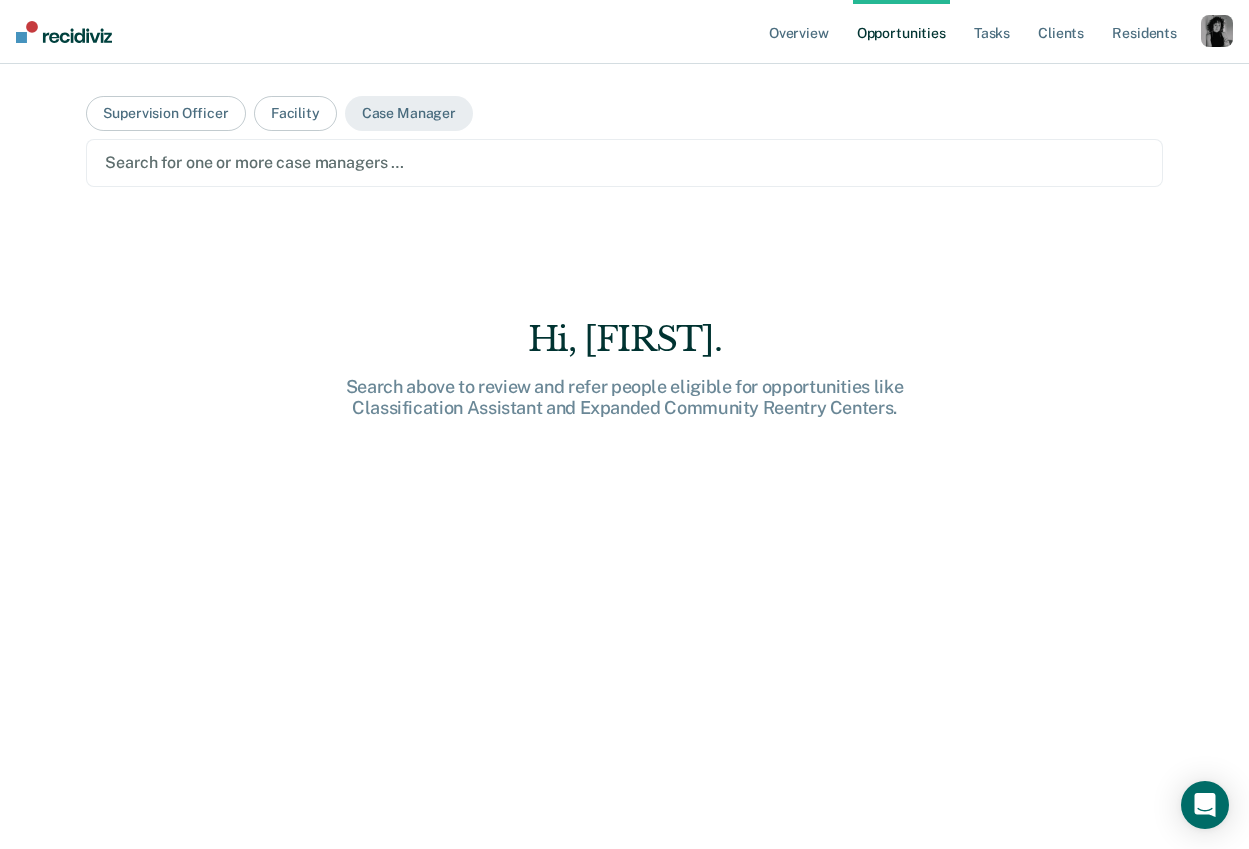 click at bounding box center [624, 162] 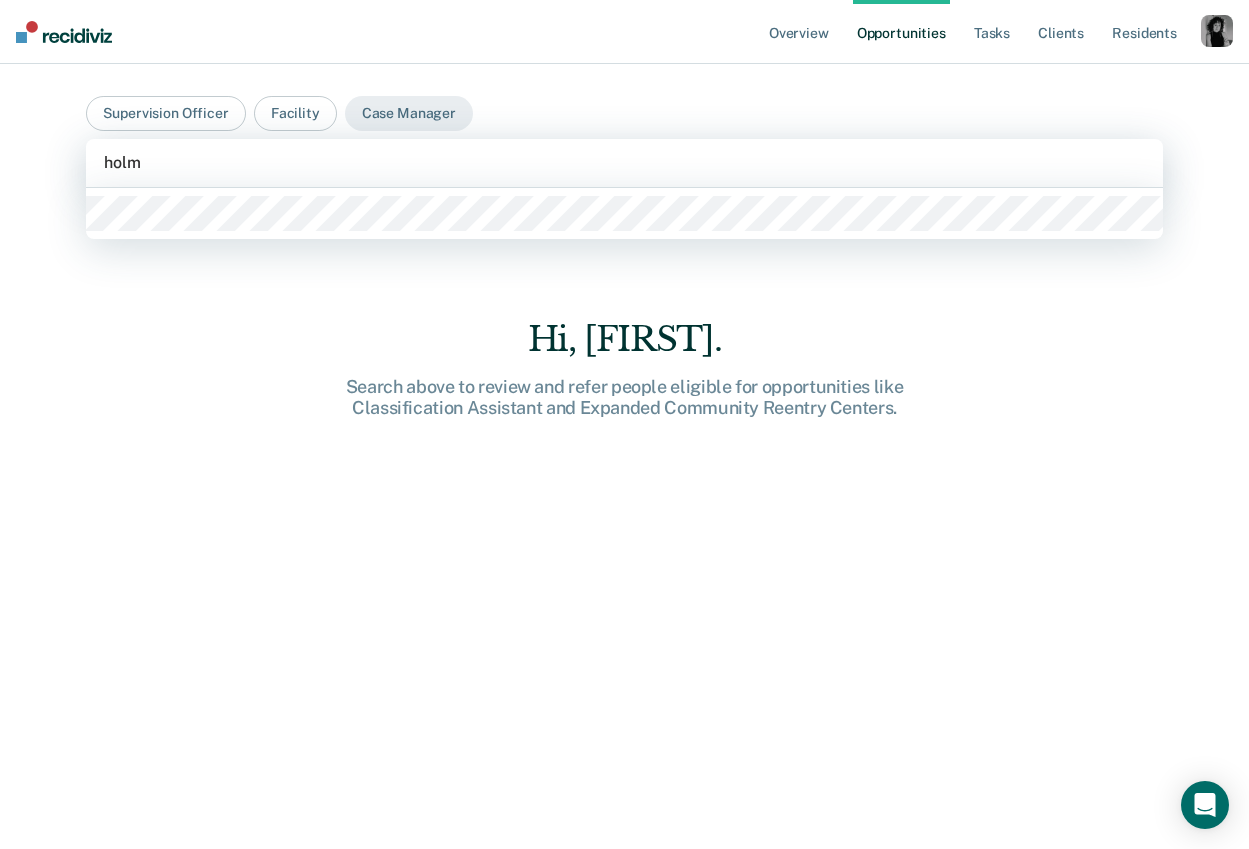 type on "holm" 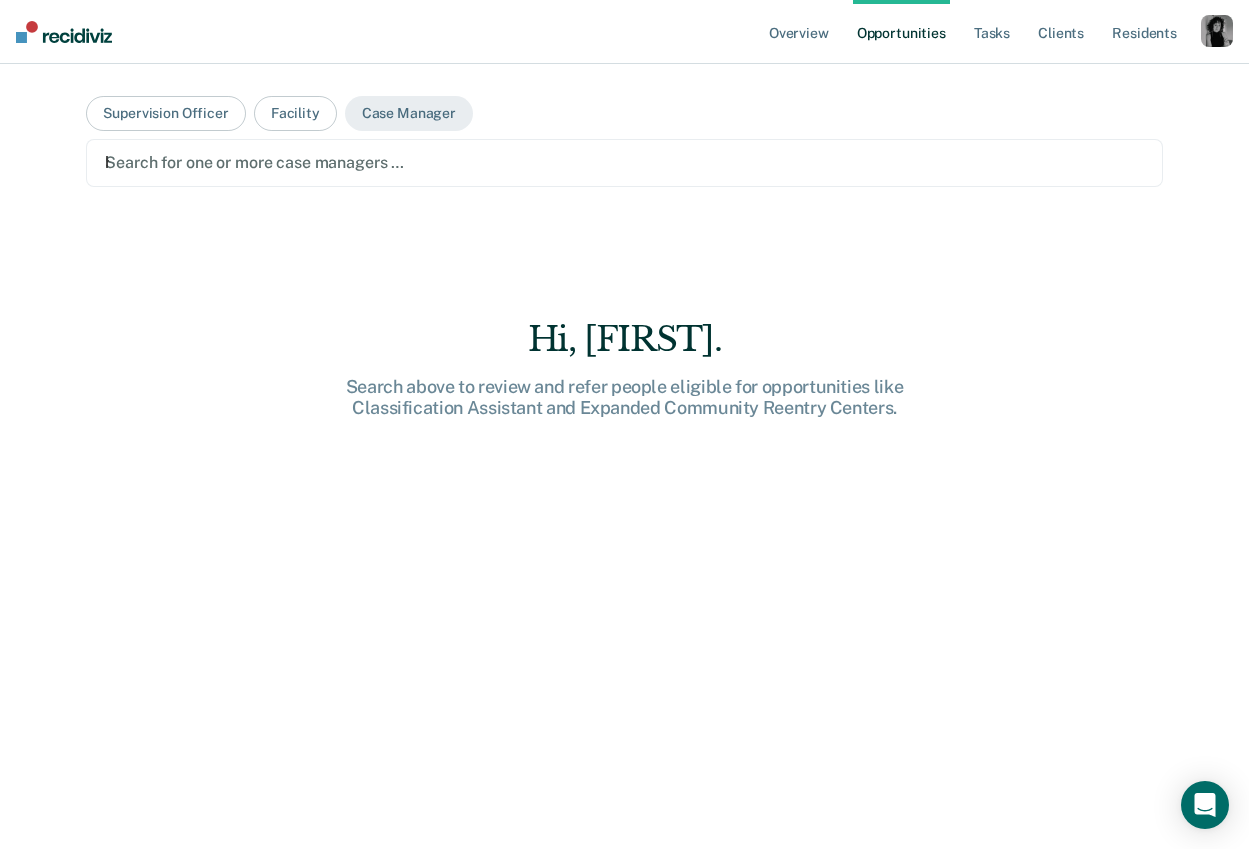 type 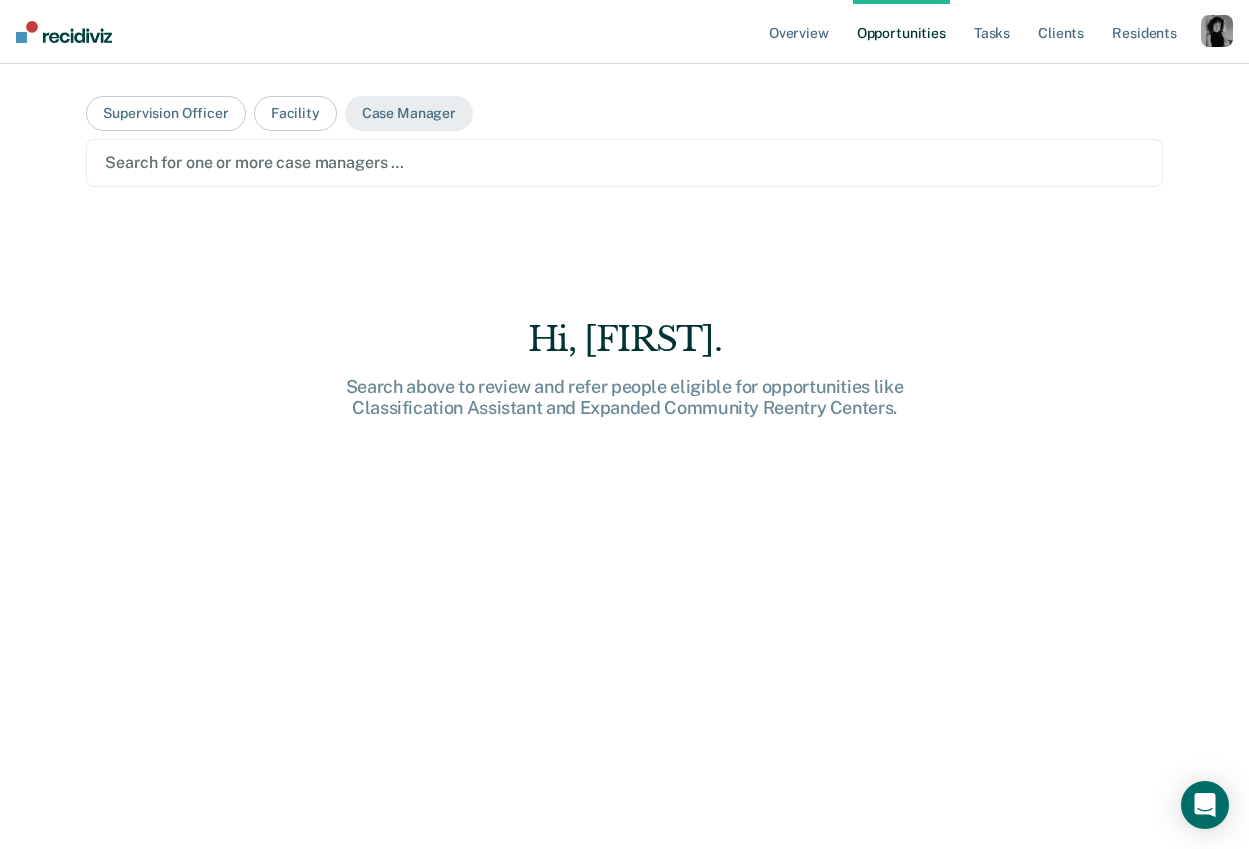 click at bounding box center (1217, 31) 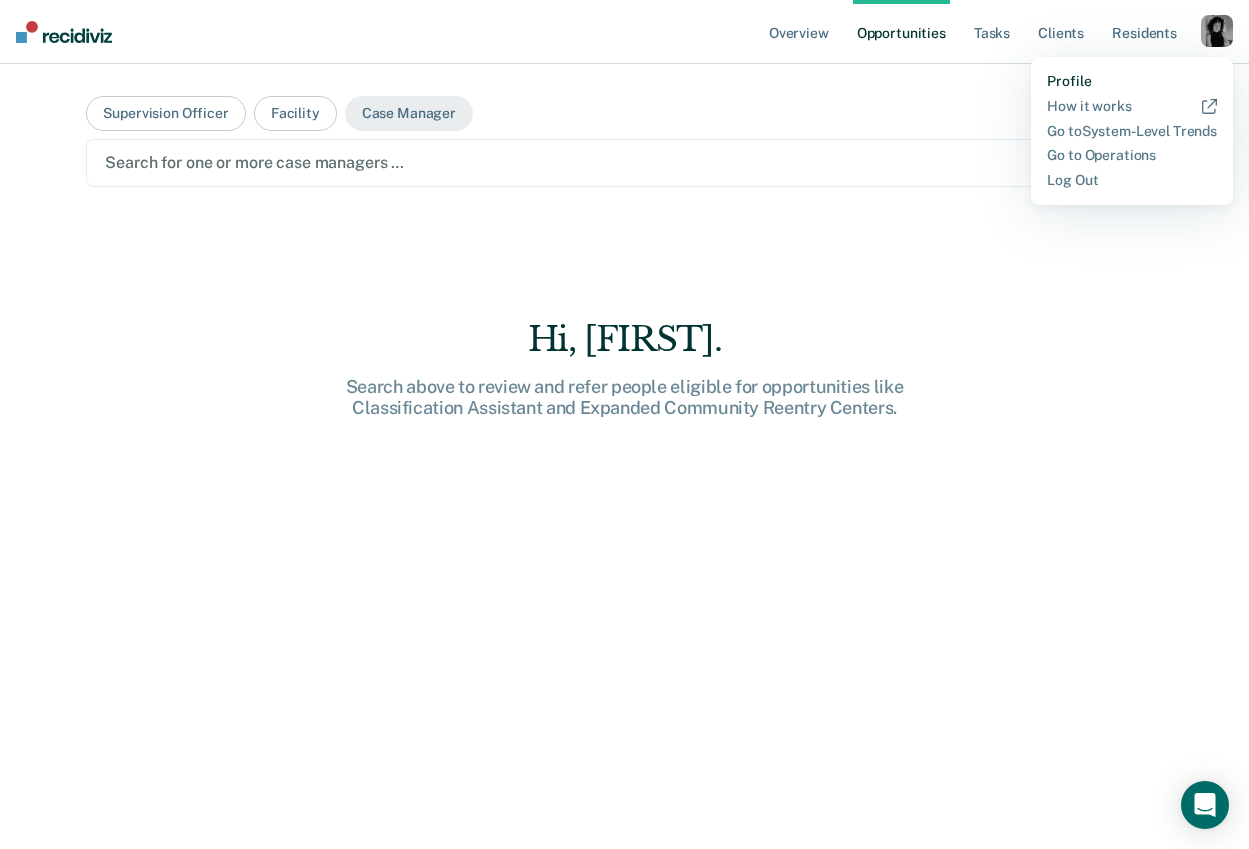 click on "Profile" at bounding box center [1132, 81] 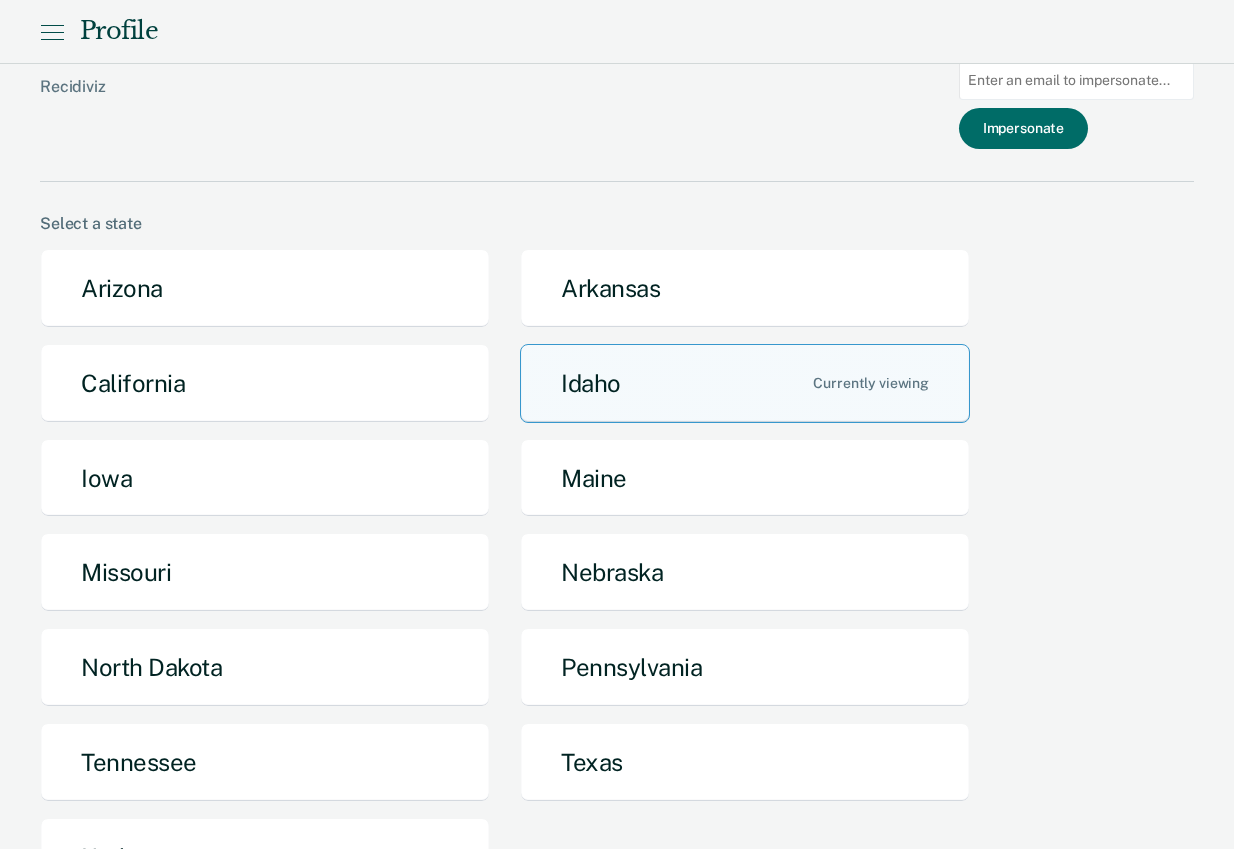 click at bounding box center (1076, 80) 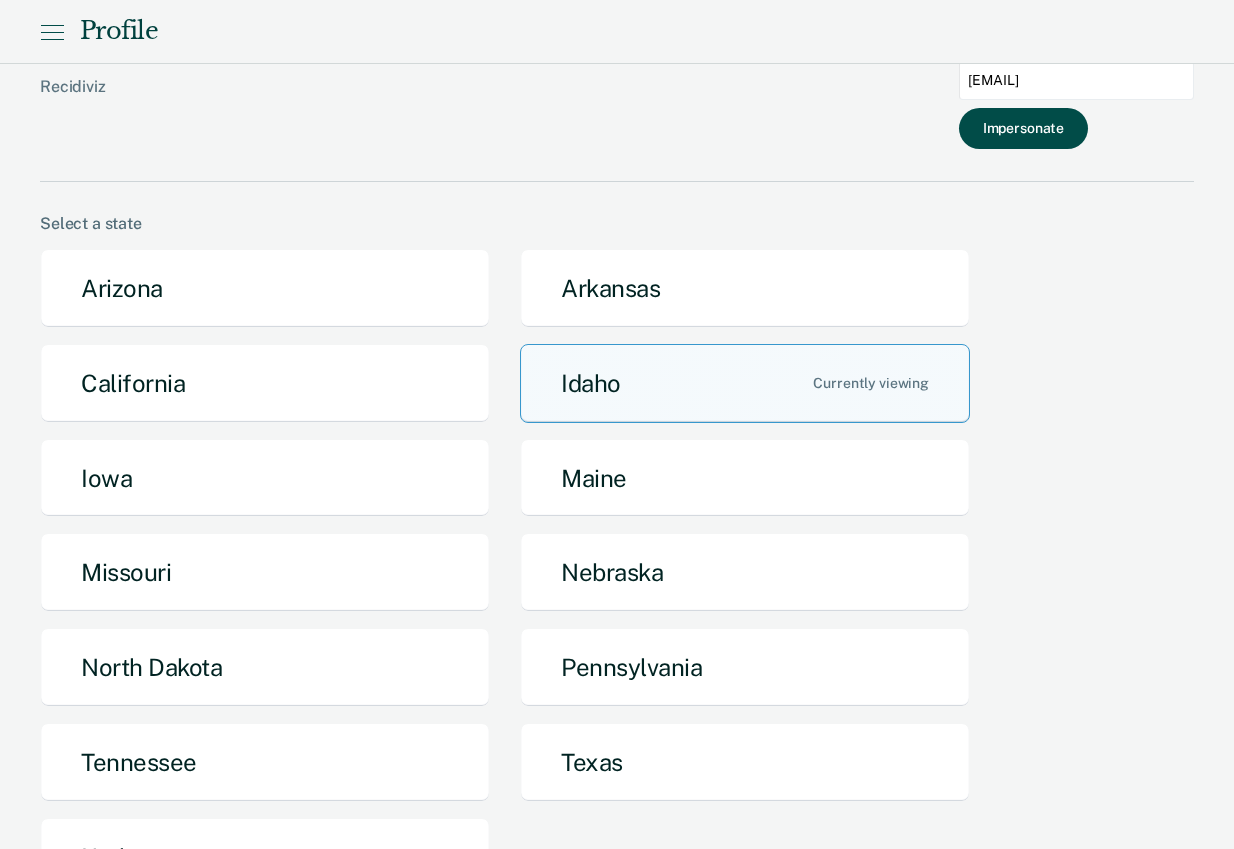 type on "[EMAIL]" 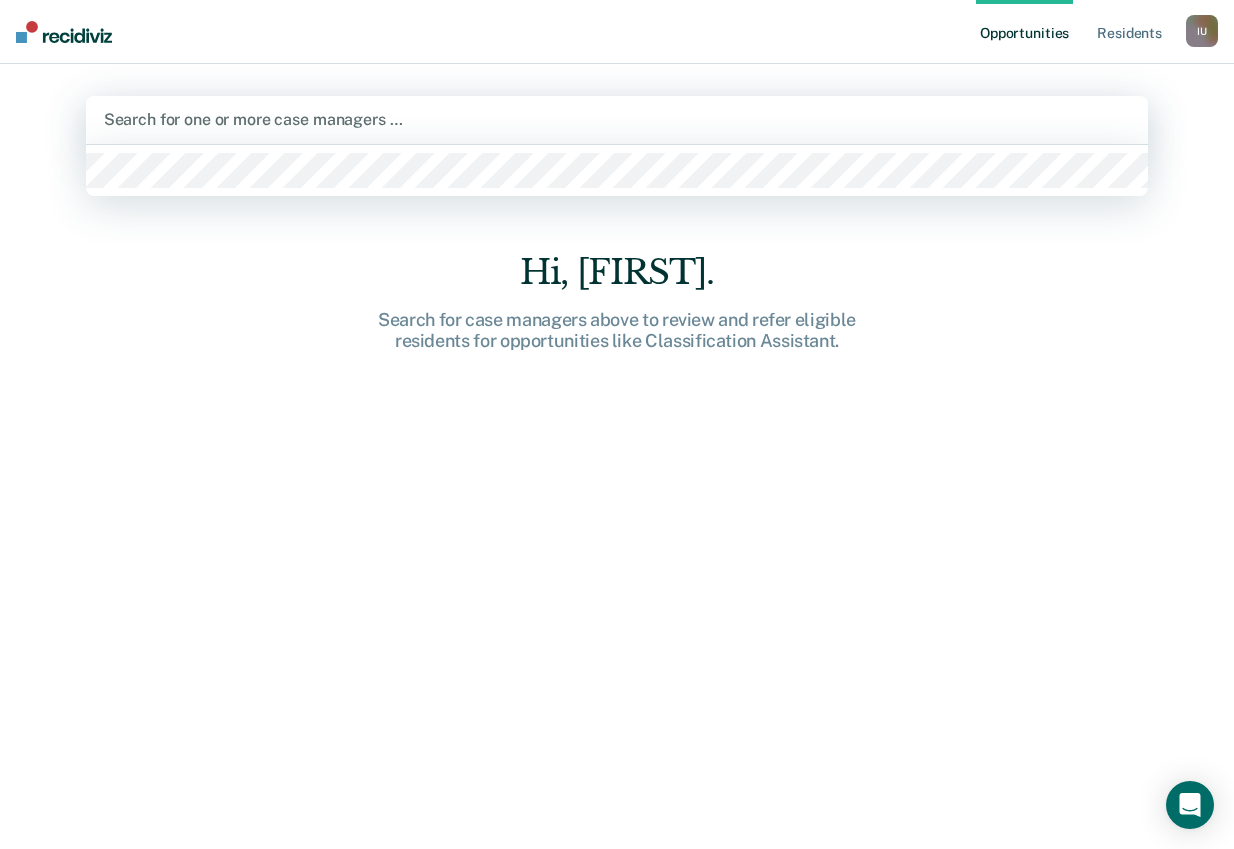 click at bounding box center (617, 119) 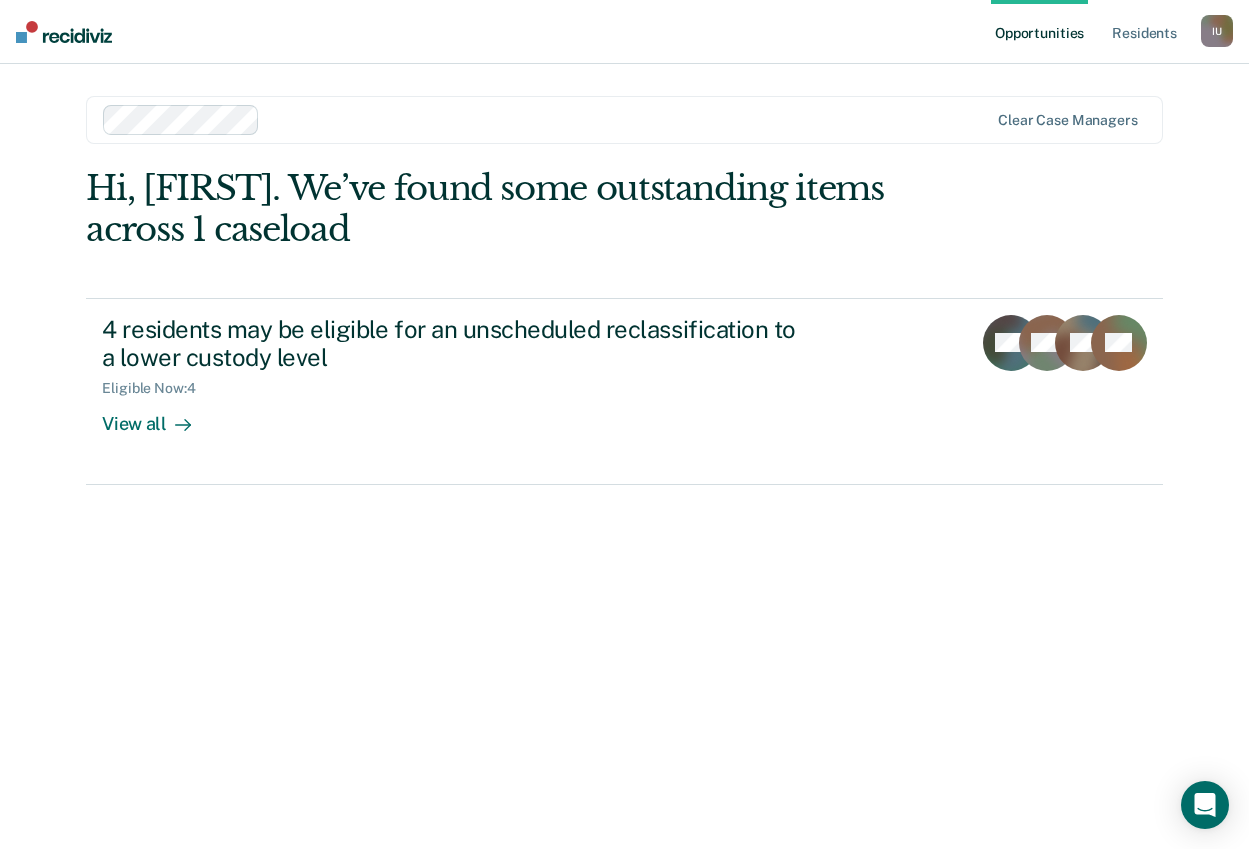 click on "Opportunities Resident s Impersonated User I U Profile How it works Log Out" at bounding box center [624, 32] 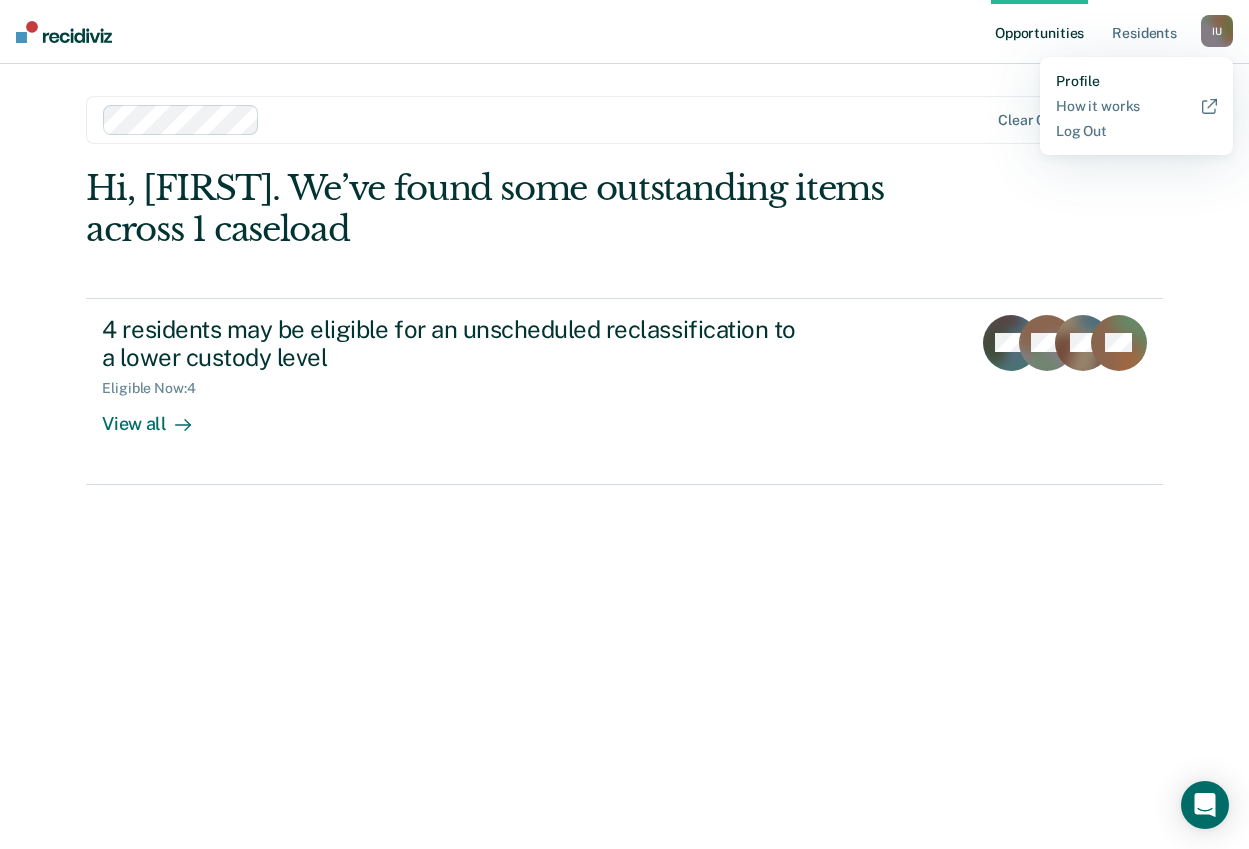 click on "Profile" at bounding box center [1136, 81] 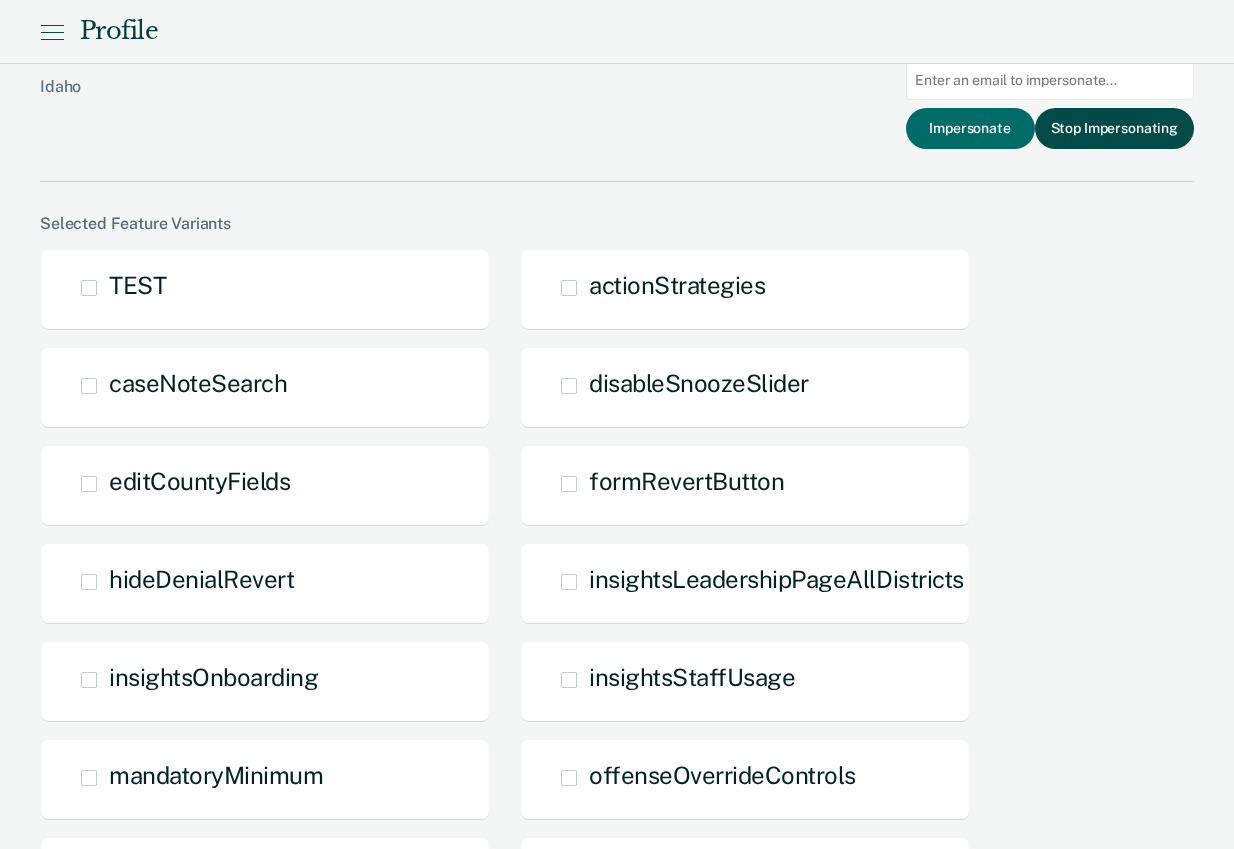 click on "Stop Impersonating" at bounding box center (1114, 128) 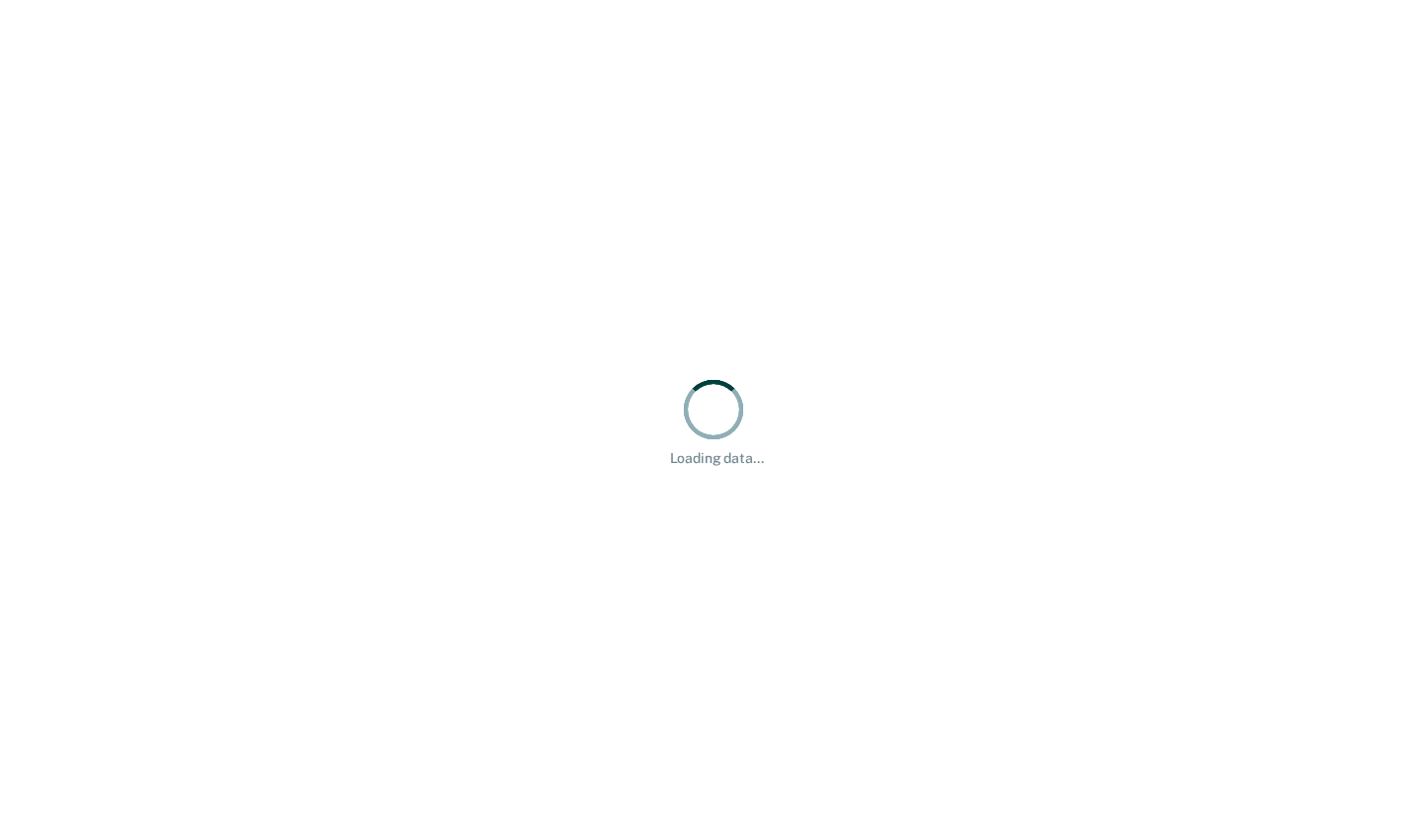 scroll, scrollTop: 0, scrollLeft: 0, axis: both 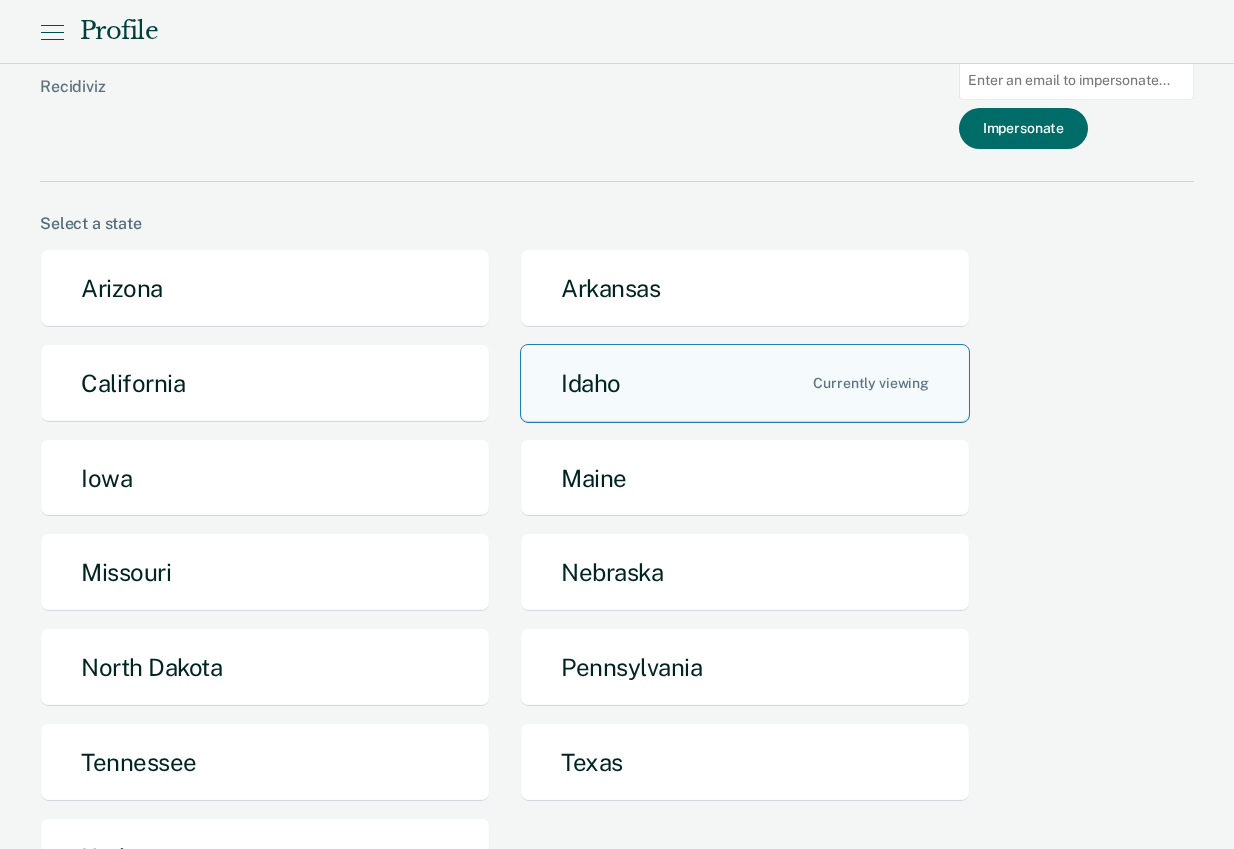 click on "Idaho" at bounding box center [745, 383] 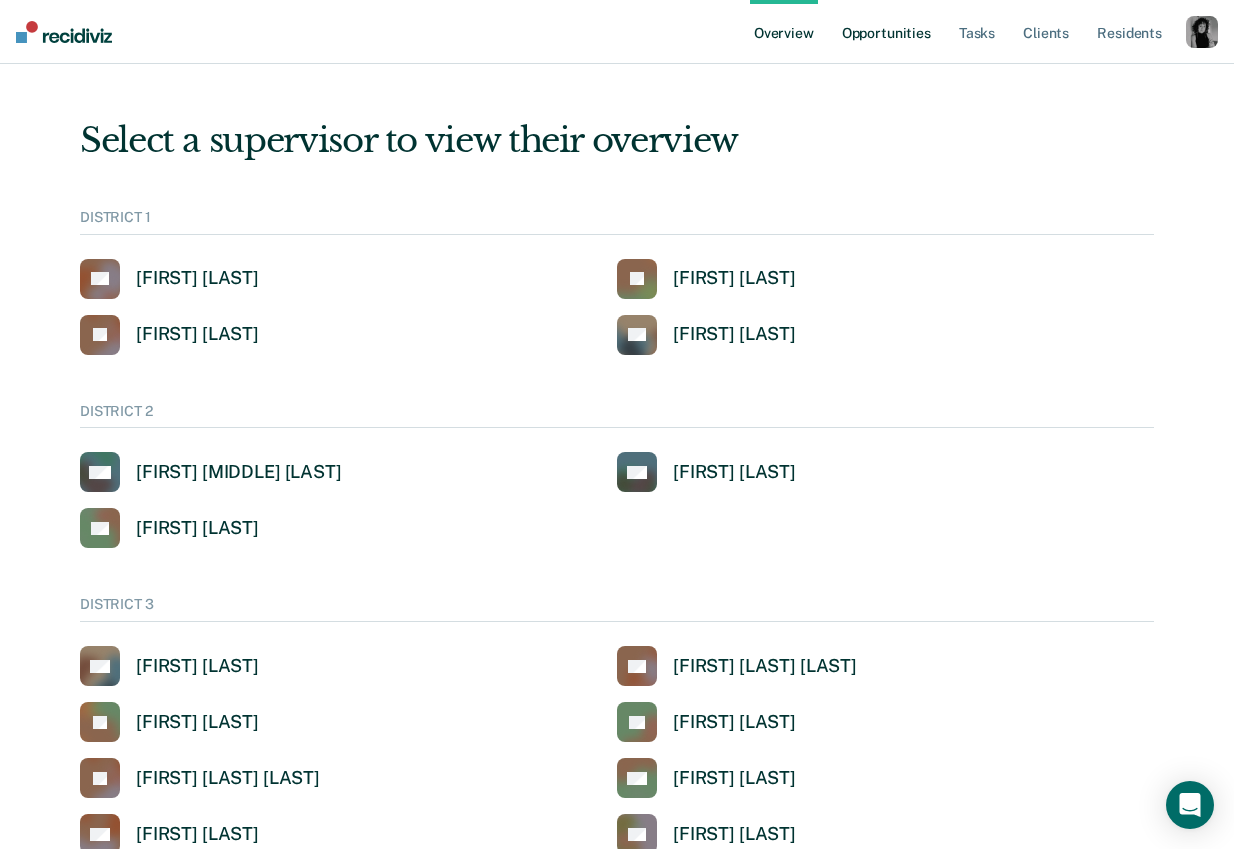 click on "Opportunities" at bounding box center (886, 32) 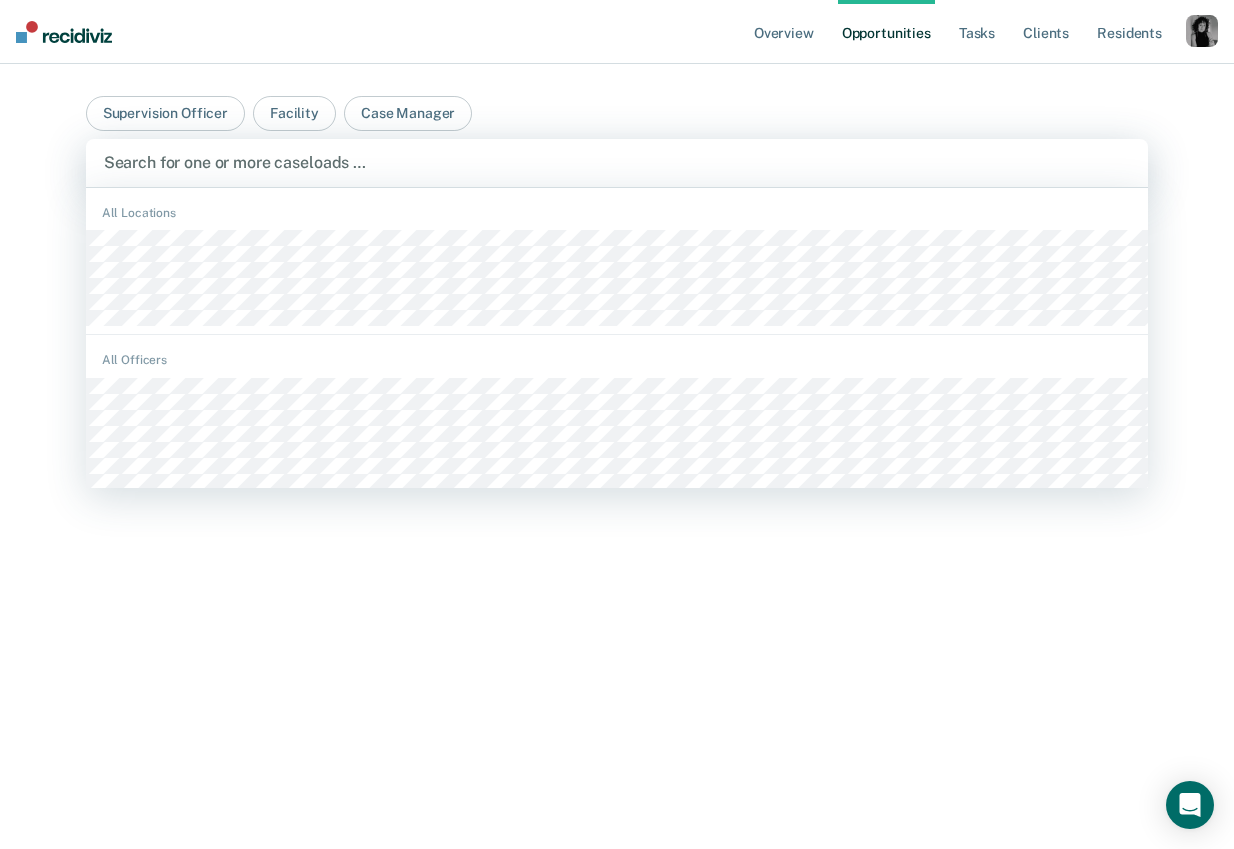 click at bounding box center [617, 162] 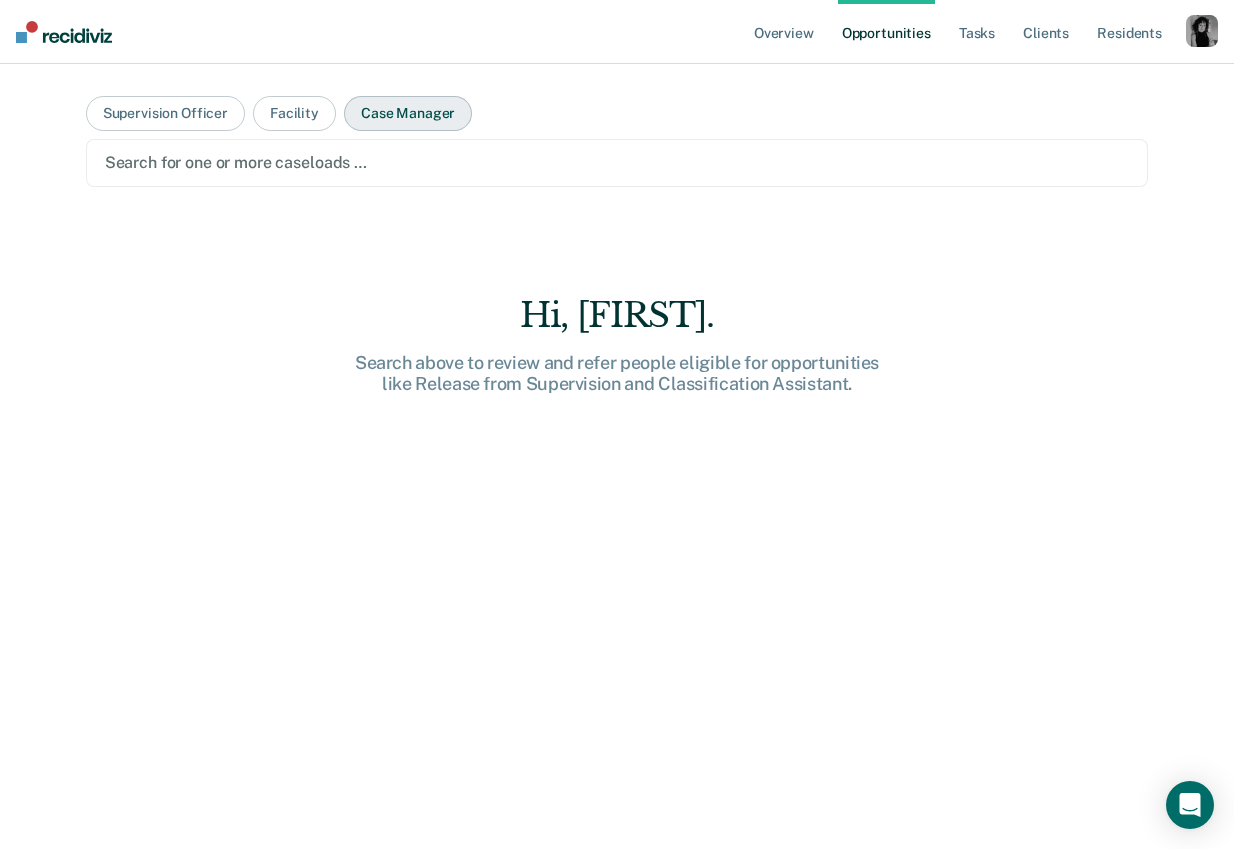 click on "Case Manager" at bounding box center (408, 113) 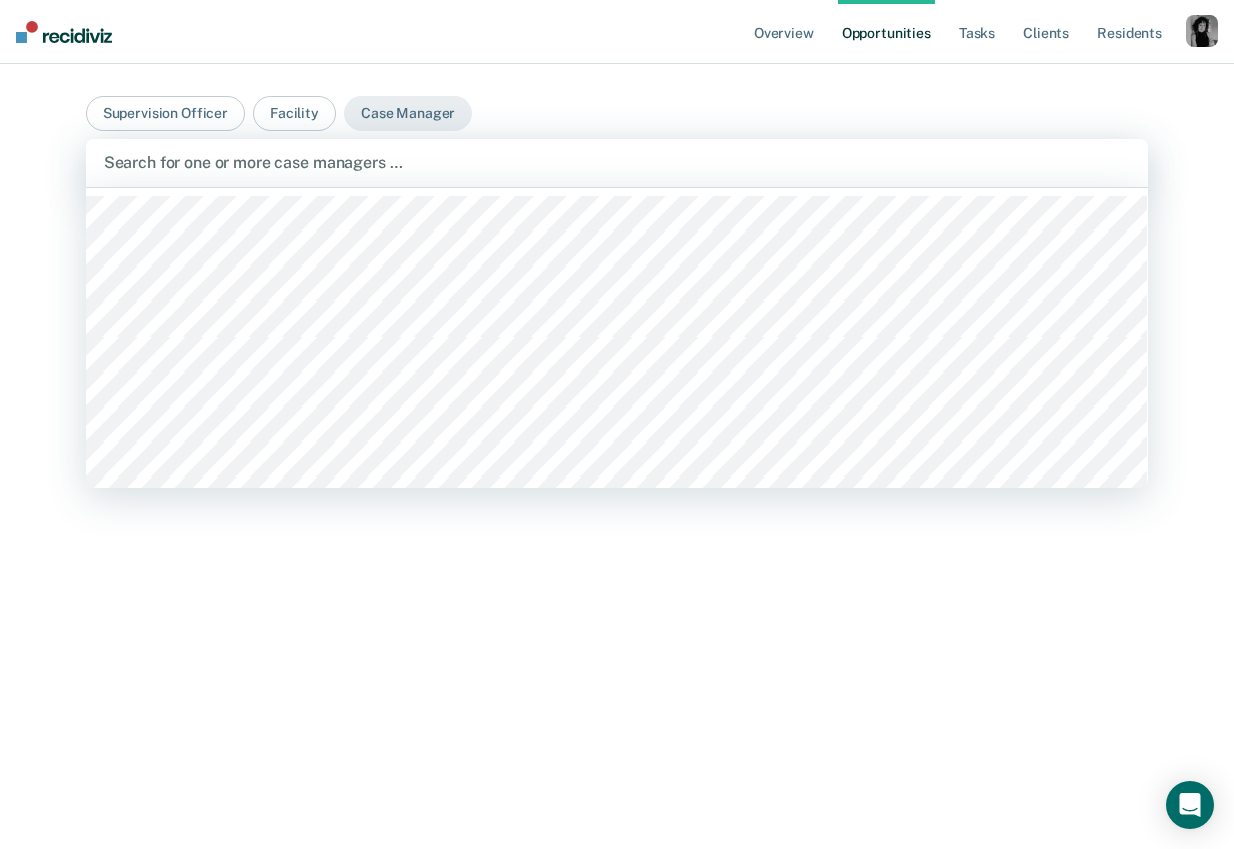 click at bounding box center [617, 162] 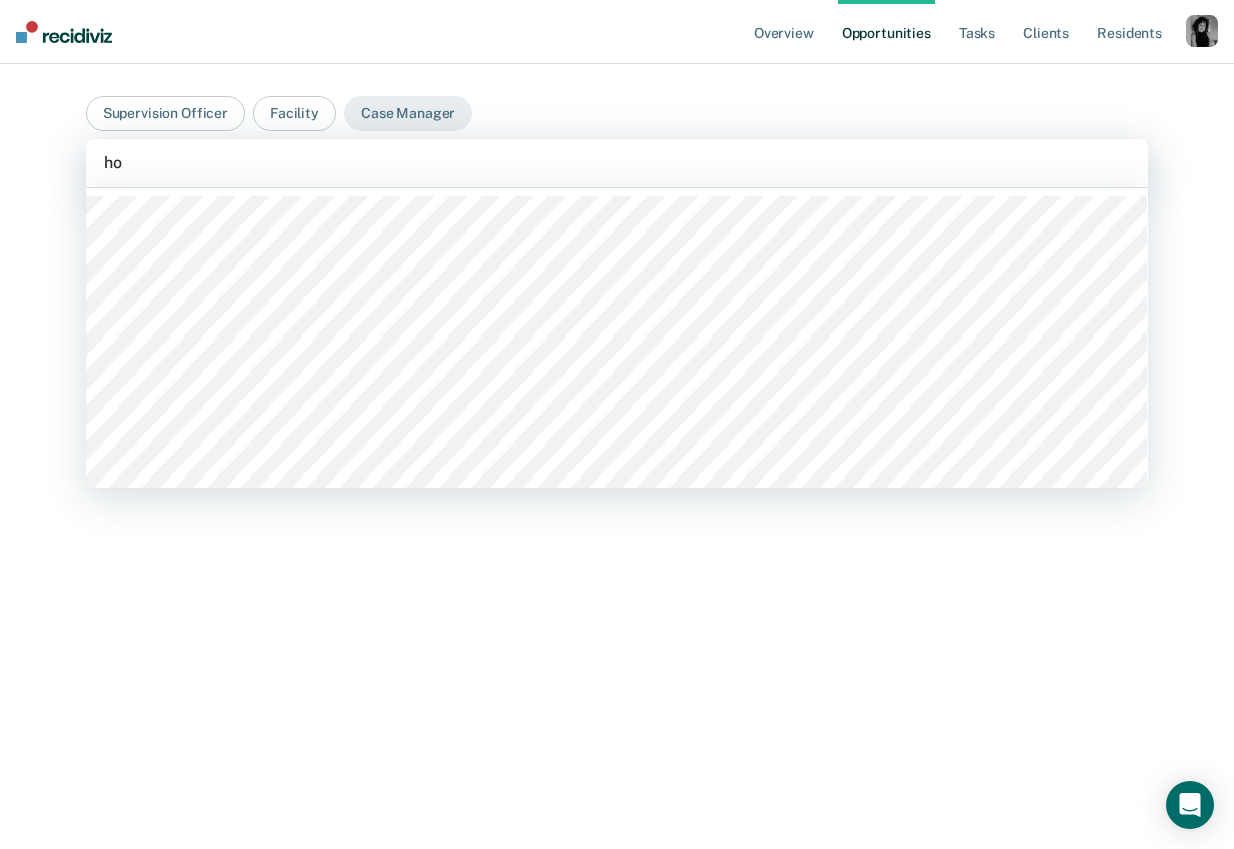 type on "hol" 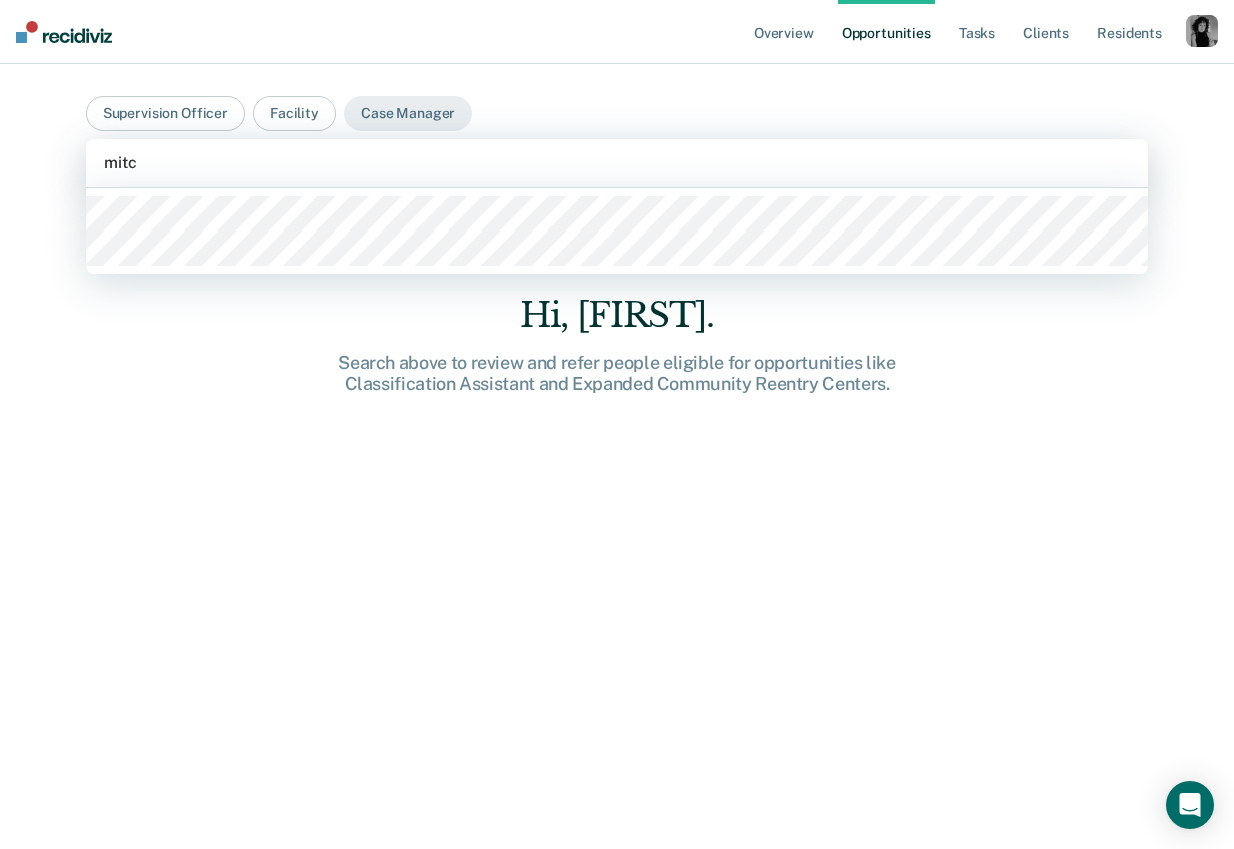 type on "mitch" 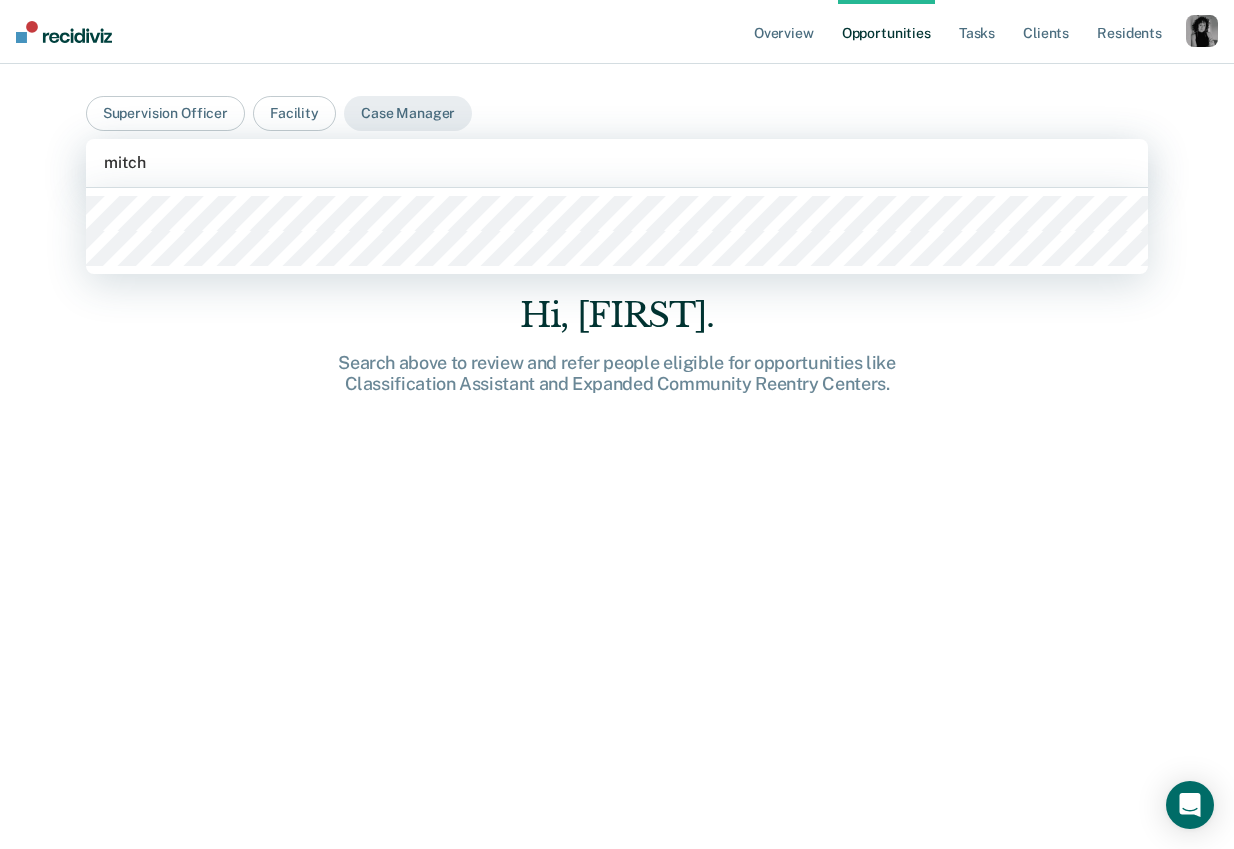 type 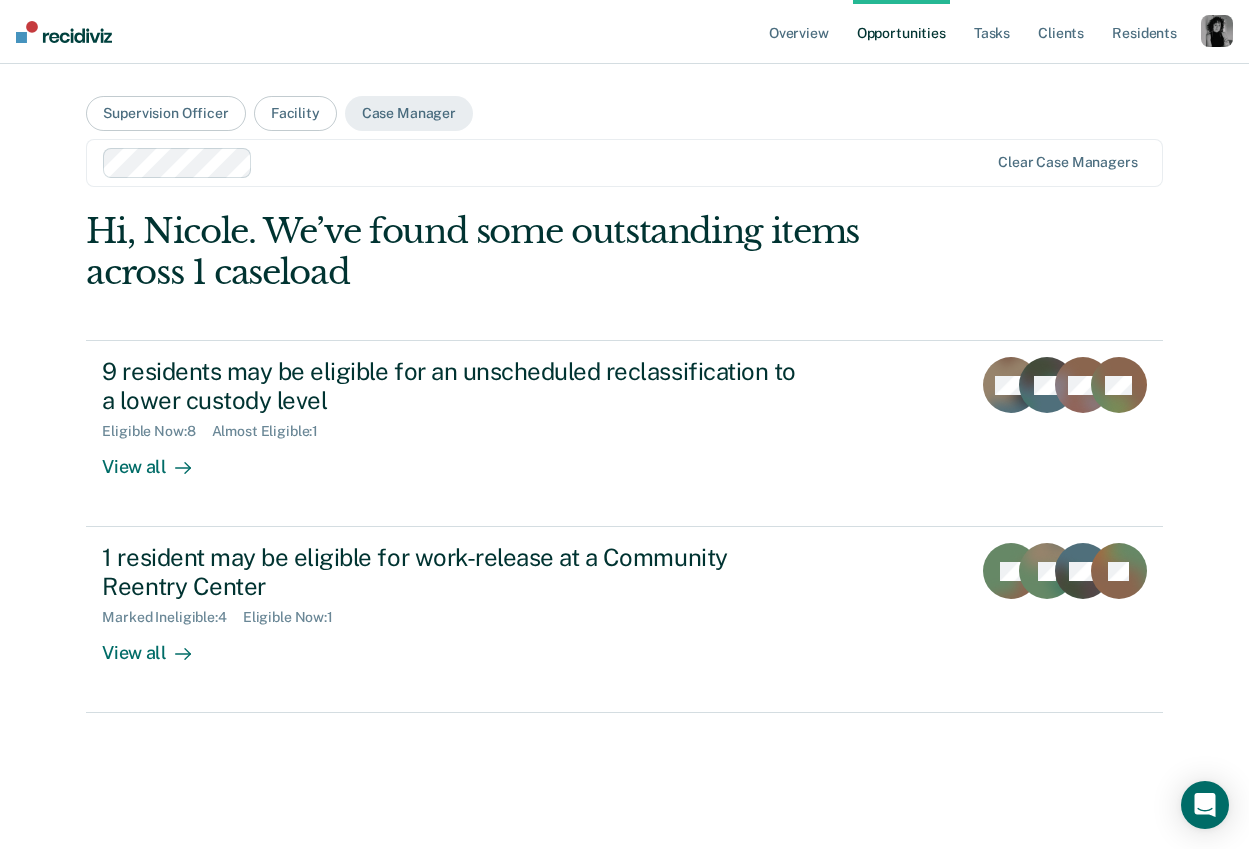 click at bounding box center [1217, 31] 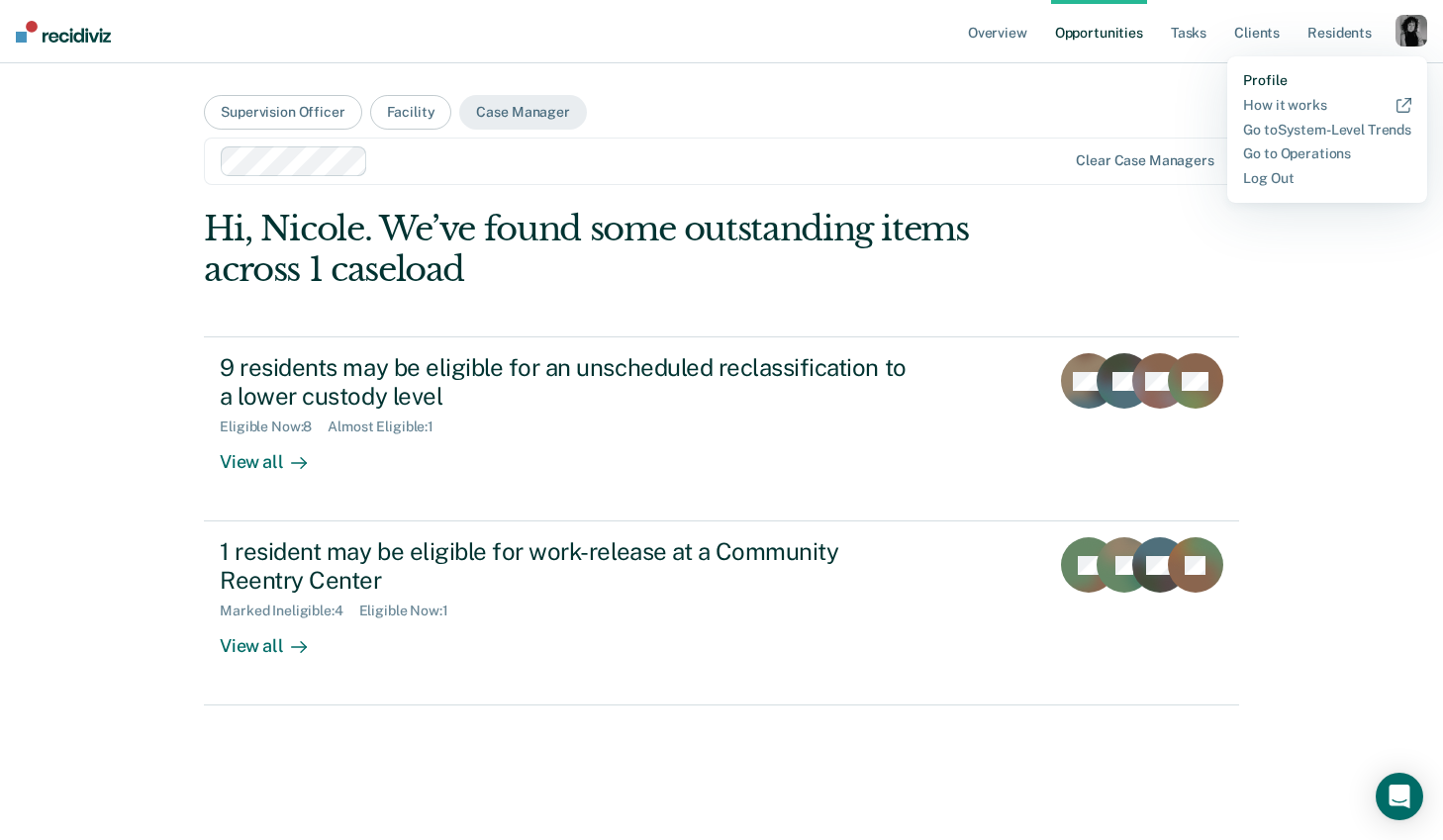 click on "Profile" at bounding box center (1327, 80) 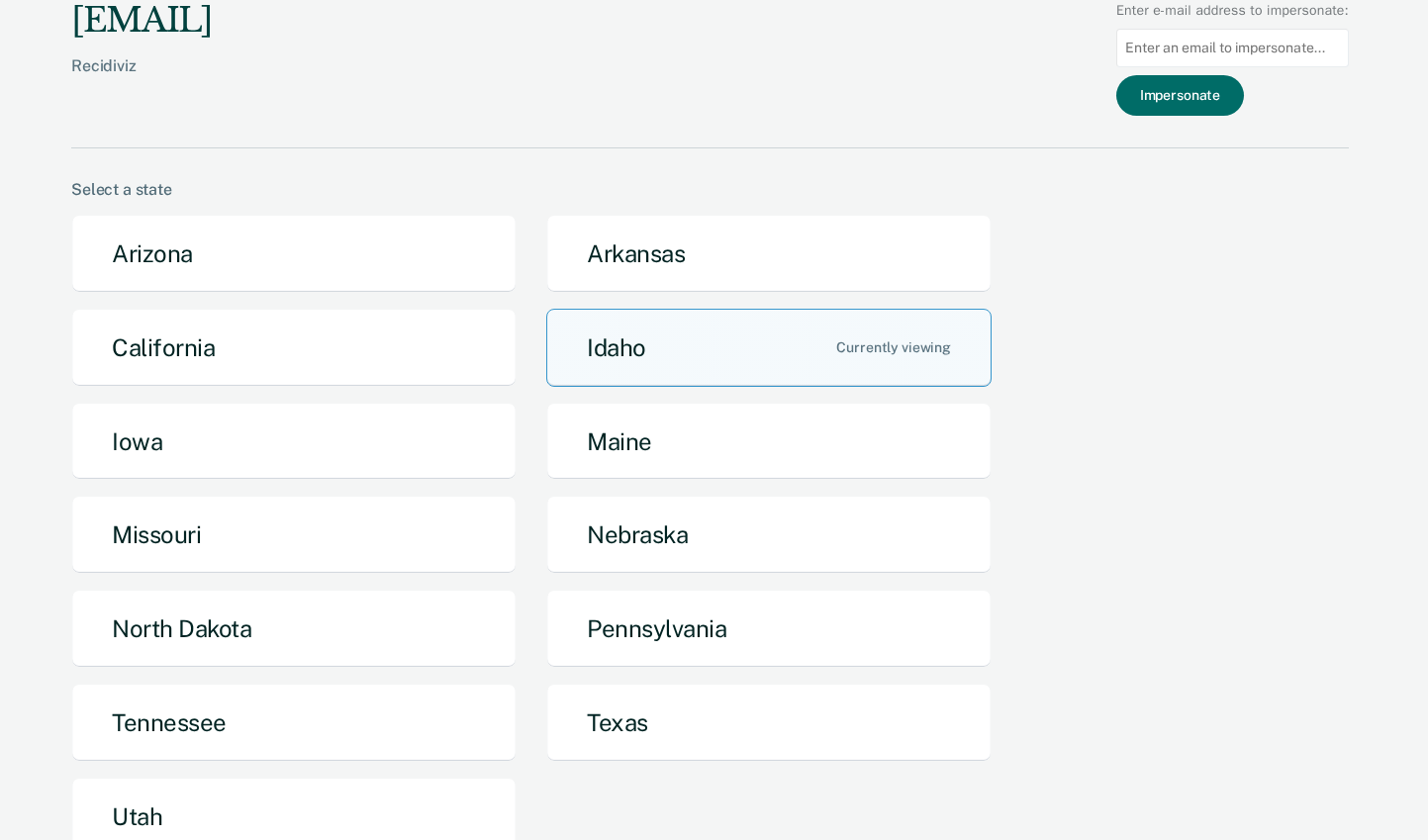 click at bounding box center [1232, 47] 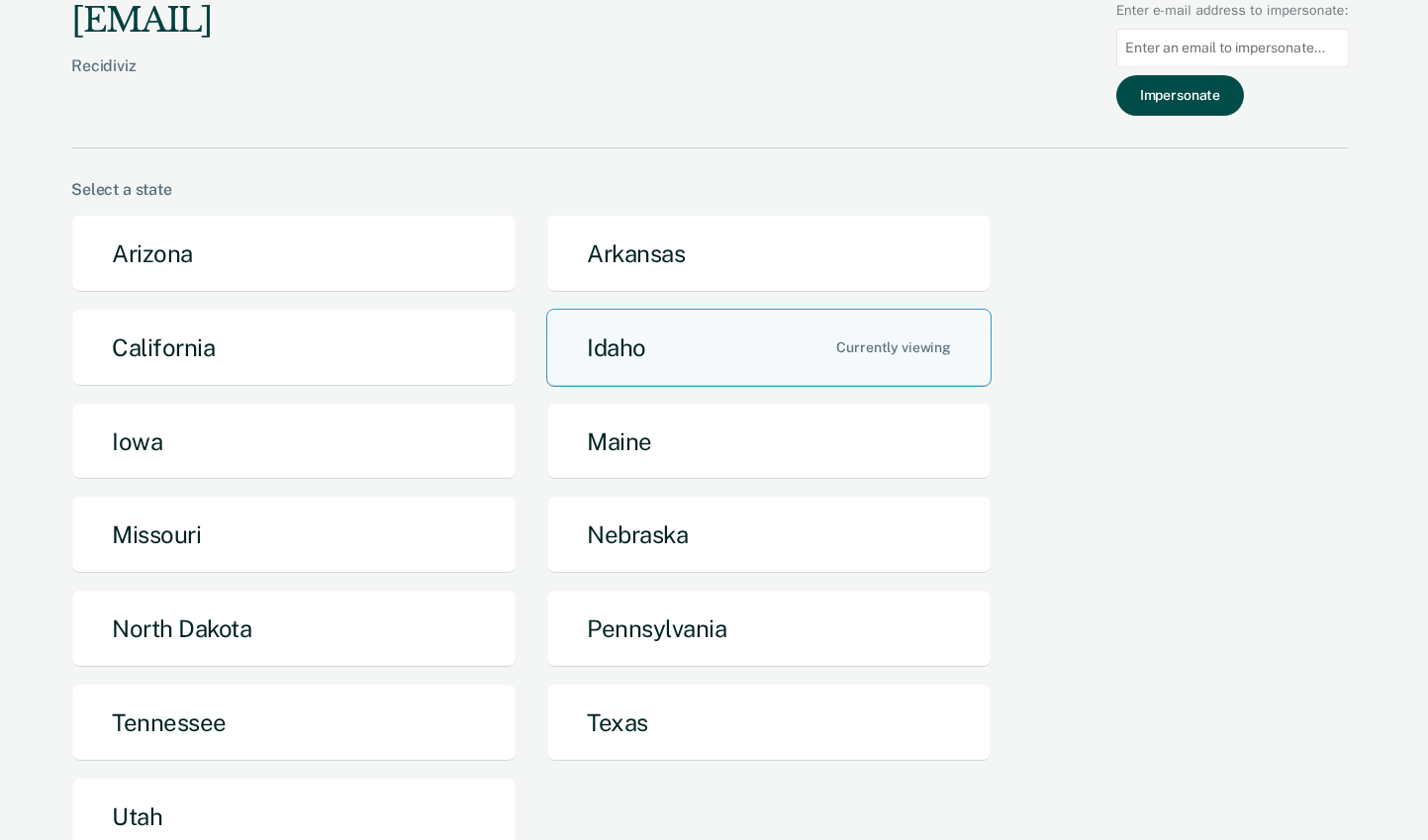 paste on "jemitche@idoc.idaho.gov" 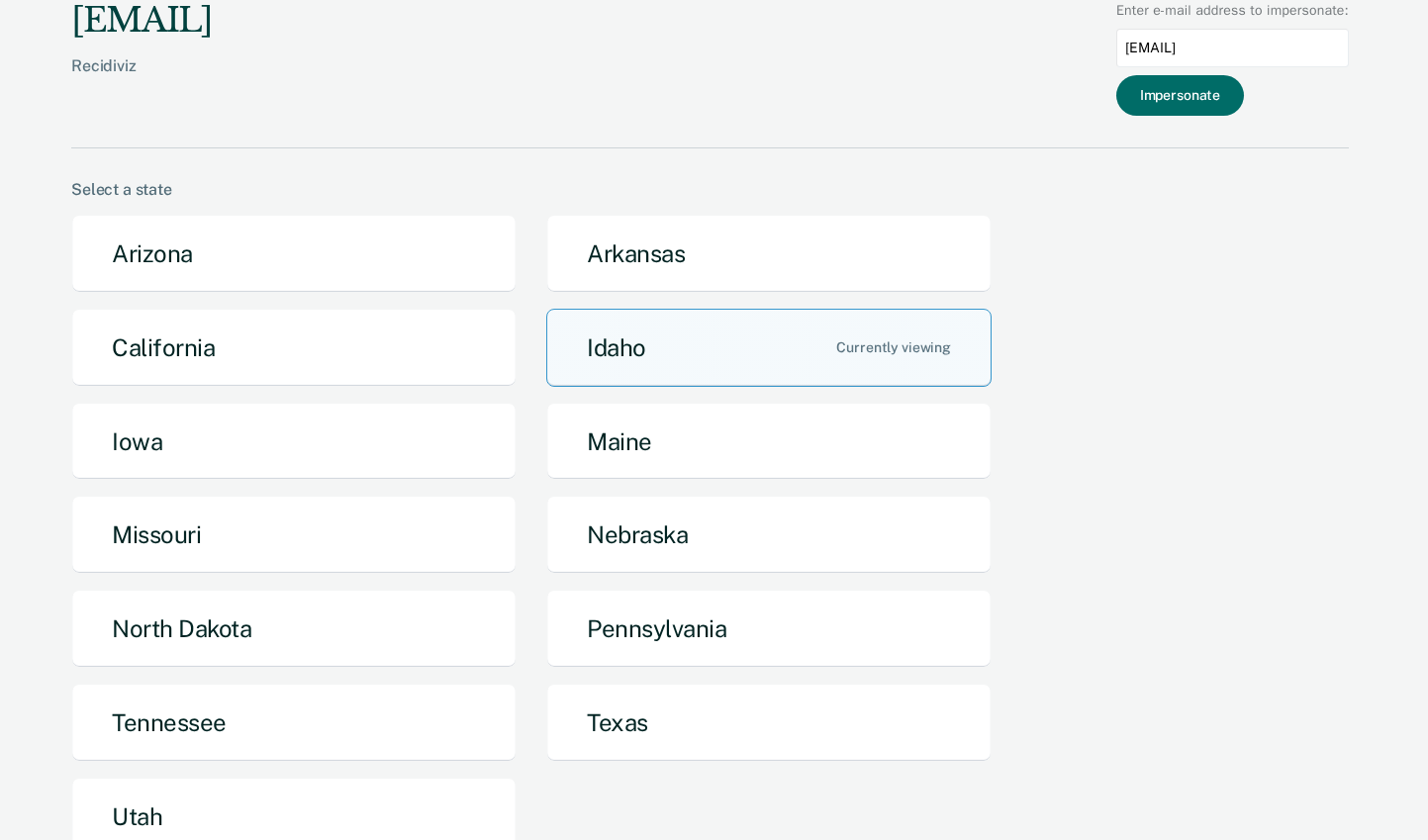 drag, startPoint x: 1140, startPoint y: 46, endPoint x: 1006, endPoint y: 43, distance: 134.03358 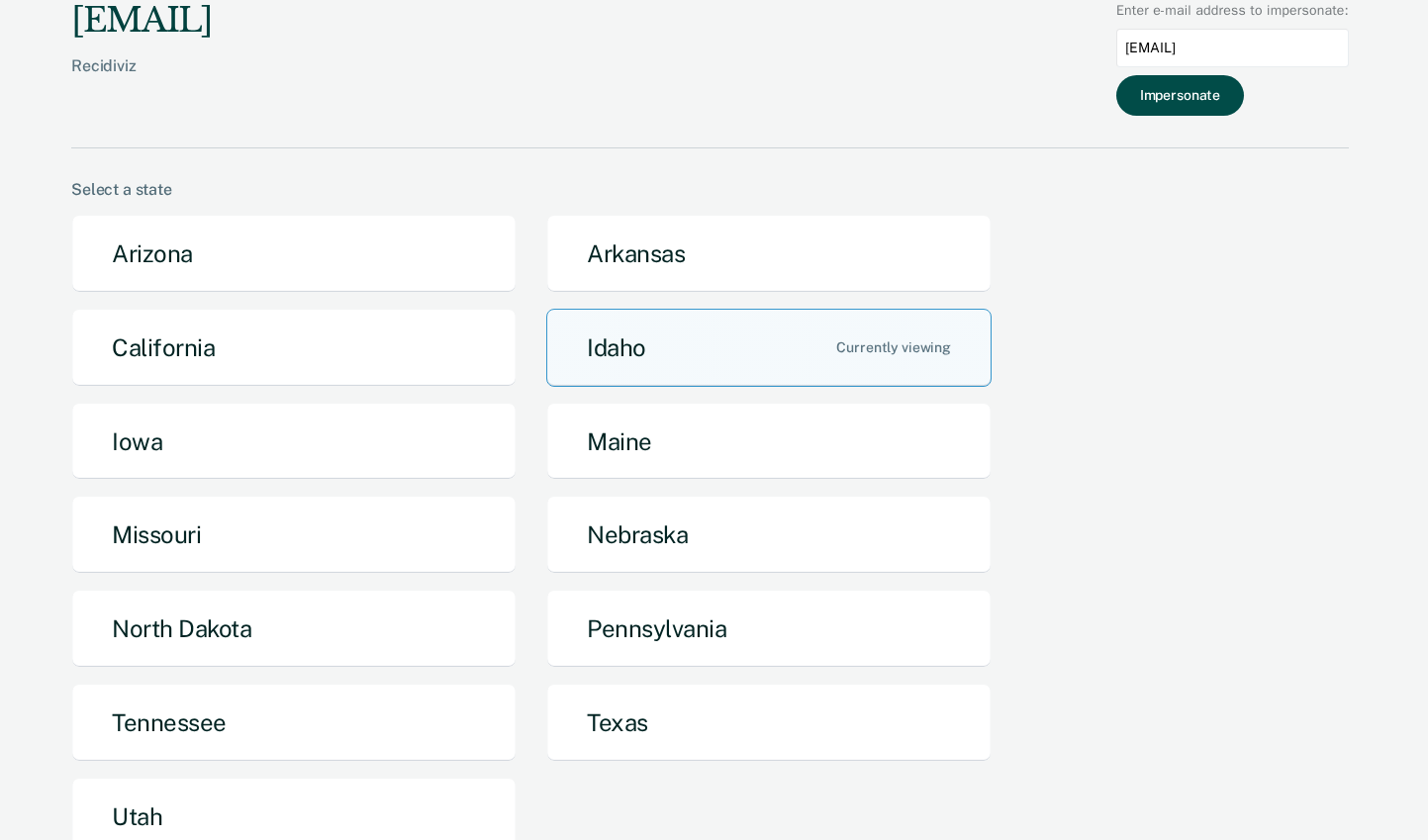 type on "jemitche@idoc.idaho.gov" 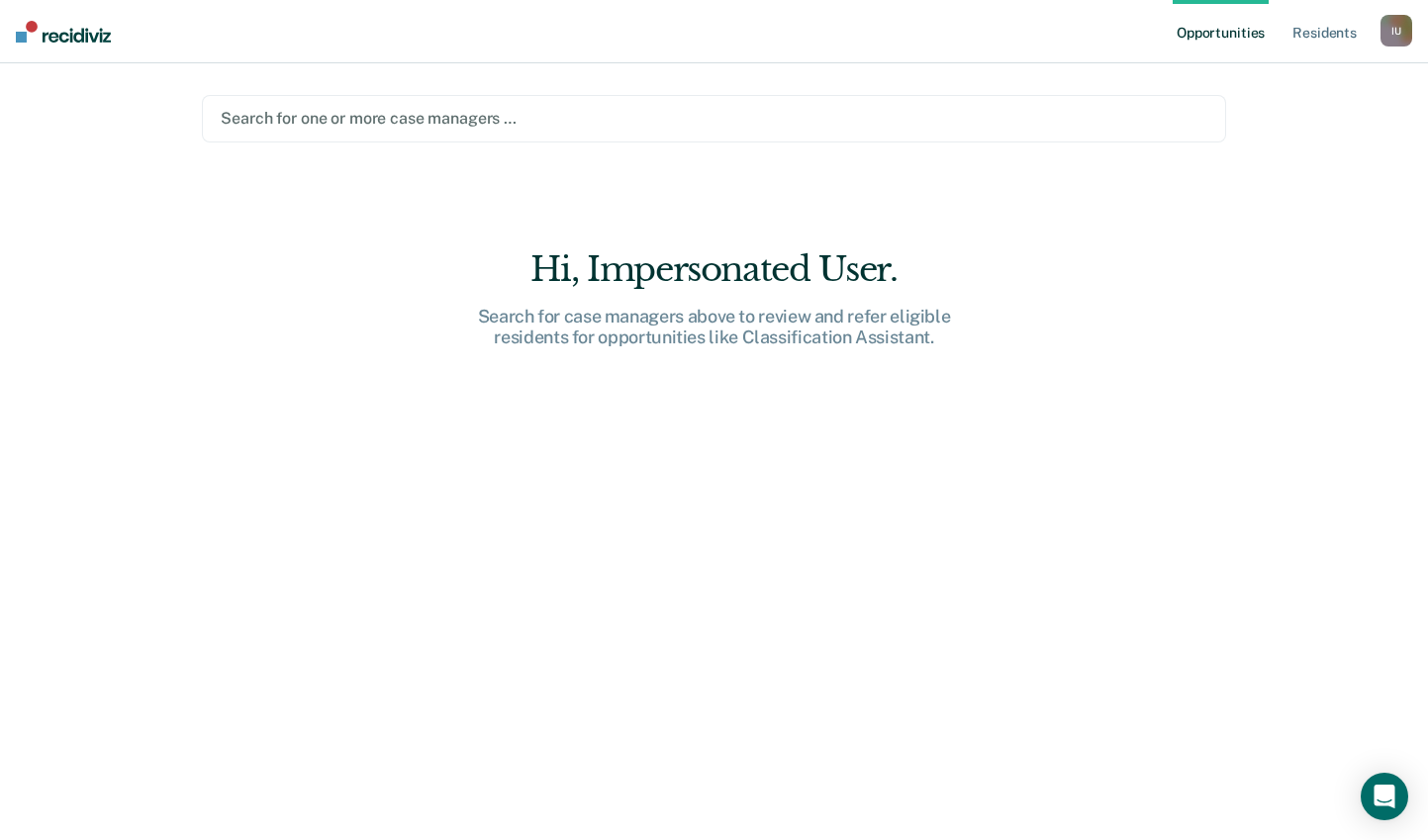 click at bounding box center [714, 118] 